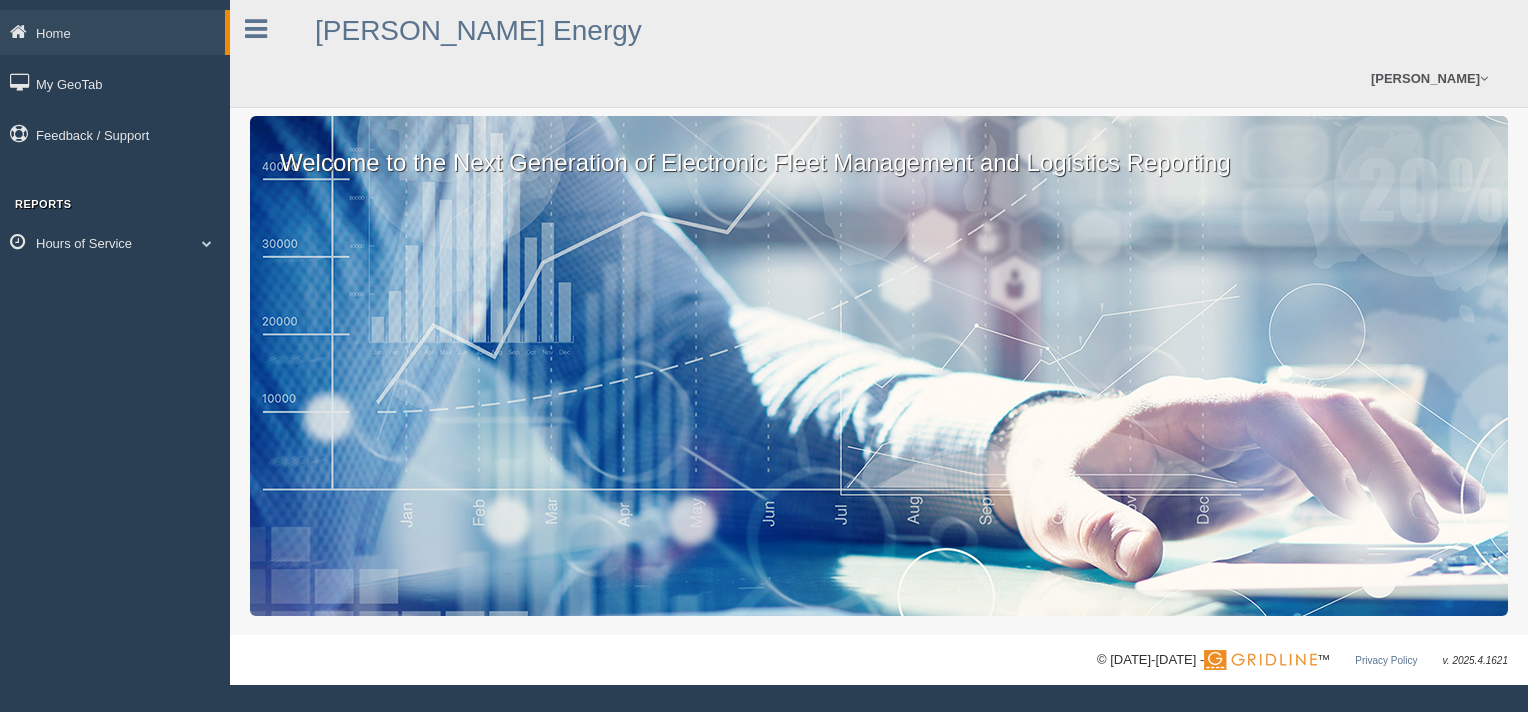scroll, scrollTop: 0, scrollLeft: 0, axis: both 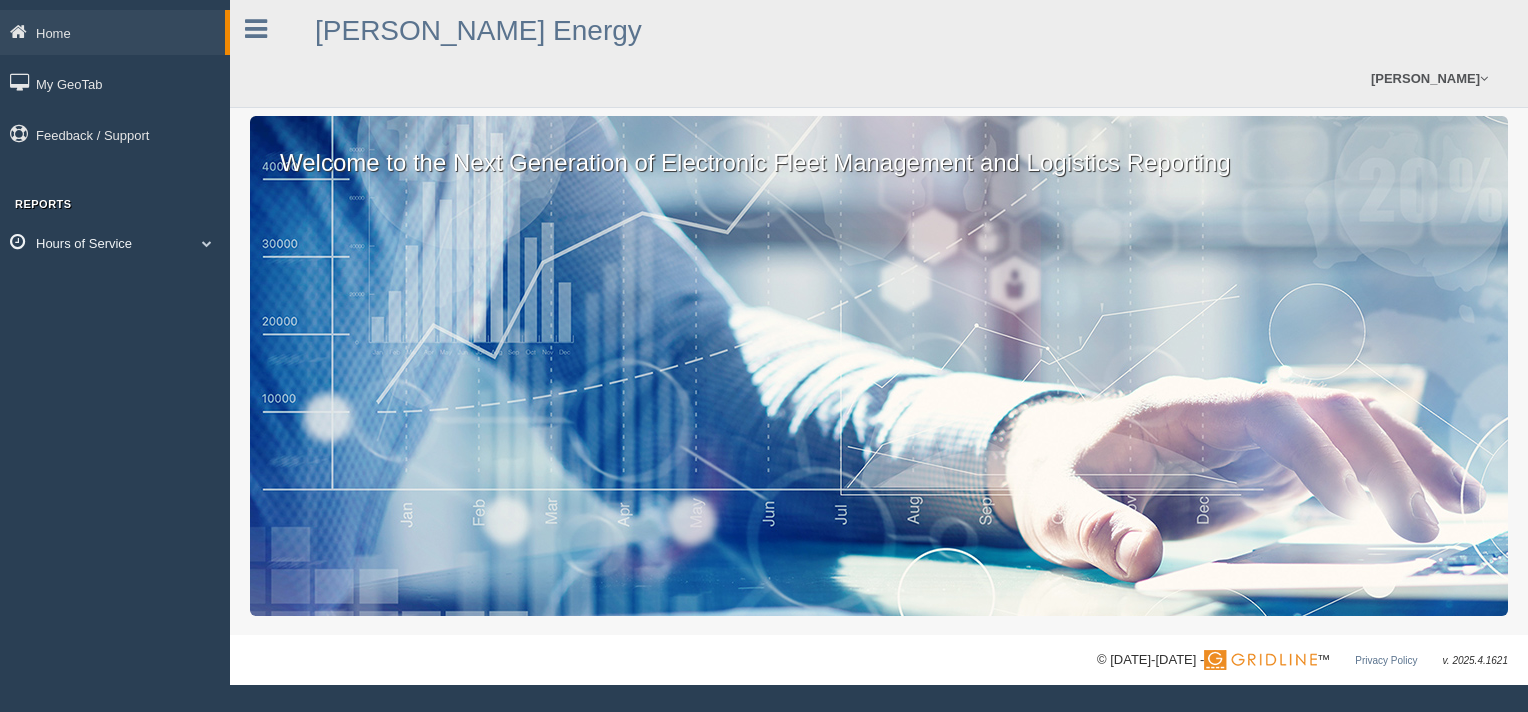 click on "Hours of Service" at bounding box center [115, 242] 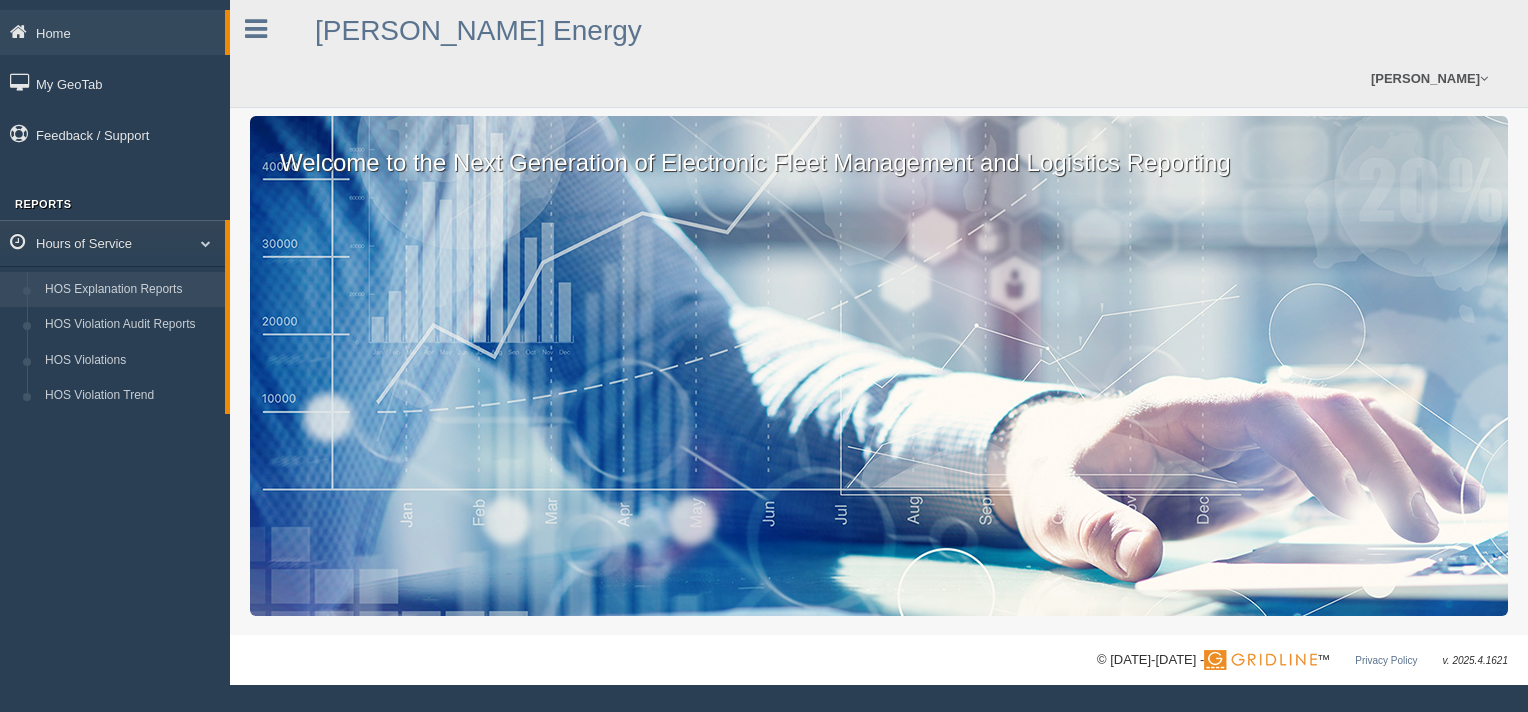 click on "HOS Explanation Reports" at bounding box center [130, 290] 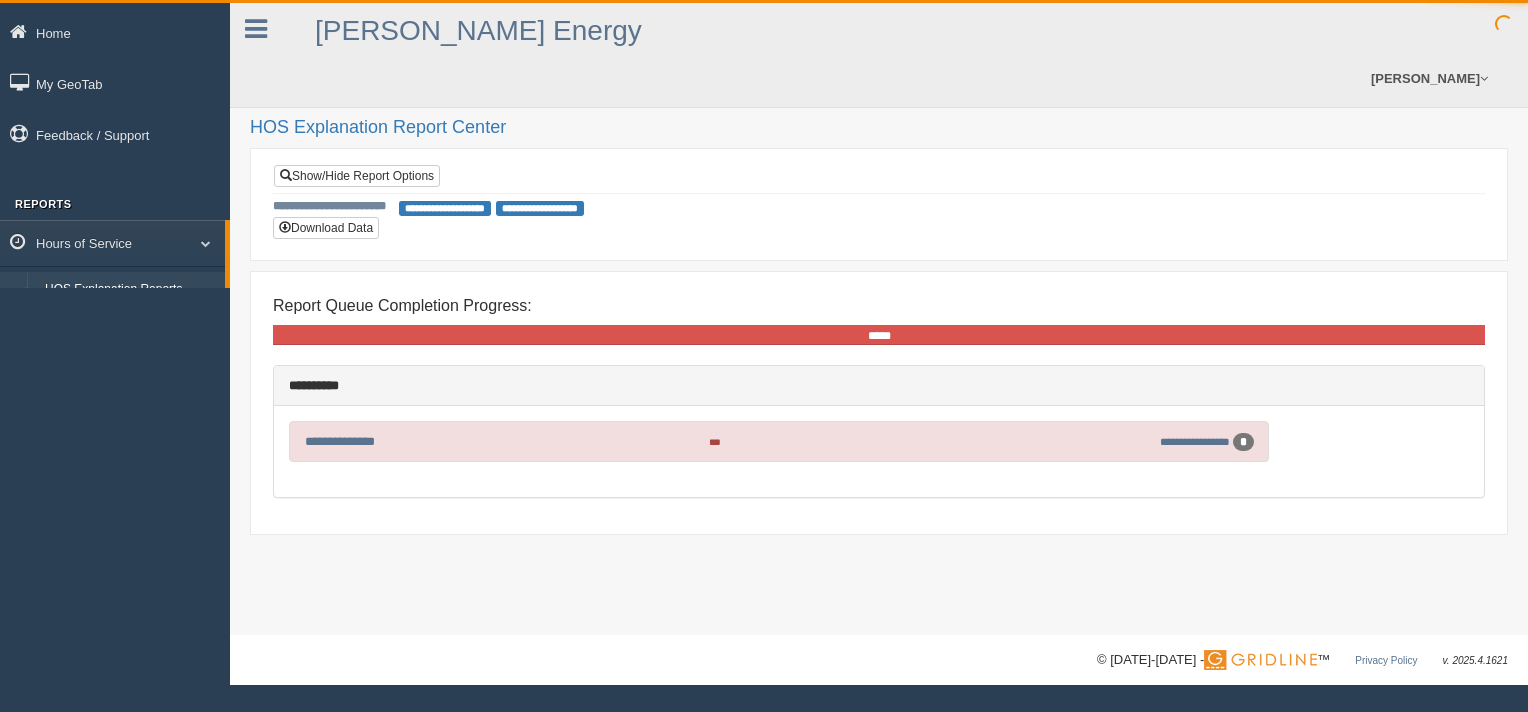 scroll, scrollTop: 0, scrollLeft: 0, axis: both 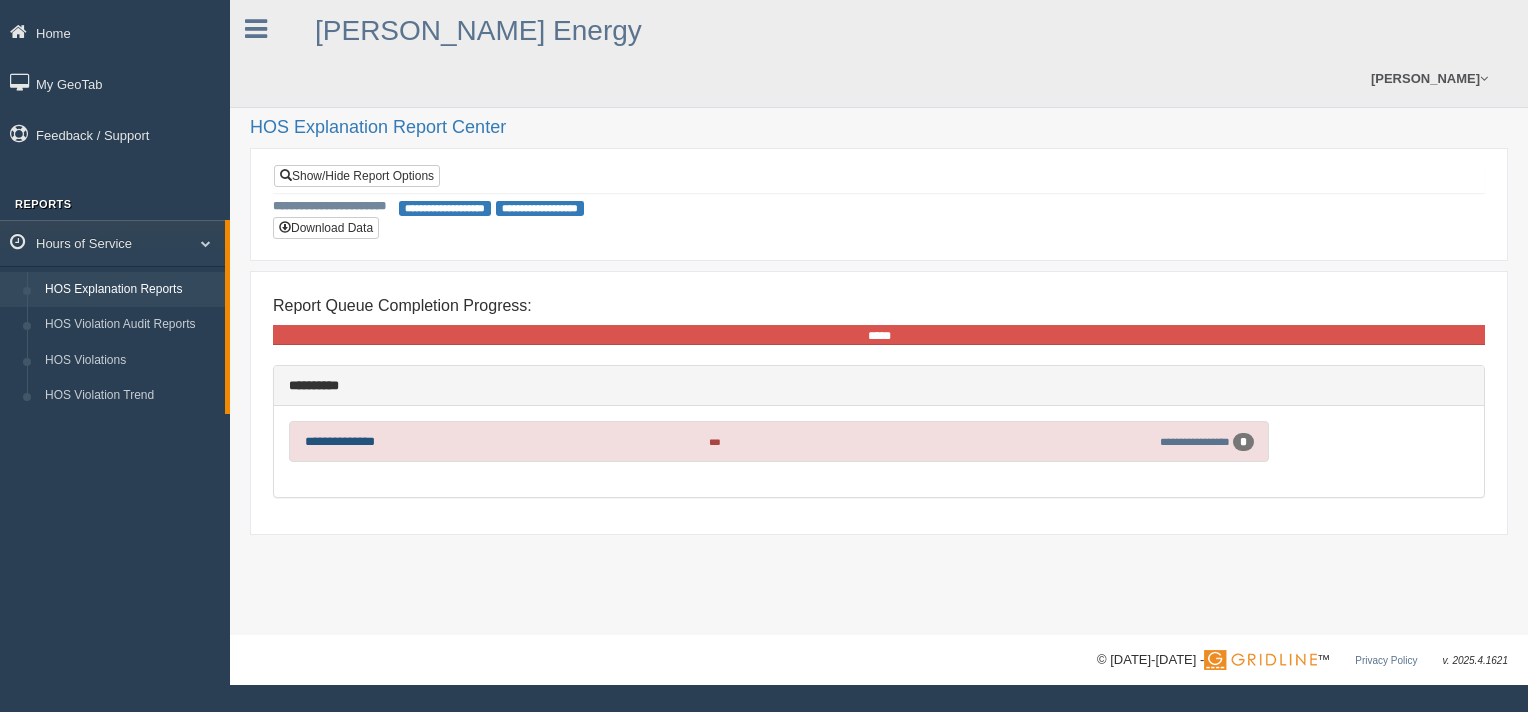 click on "**********" at bounding box center [340, 441] 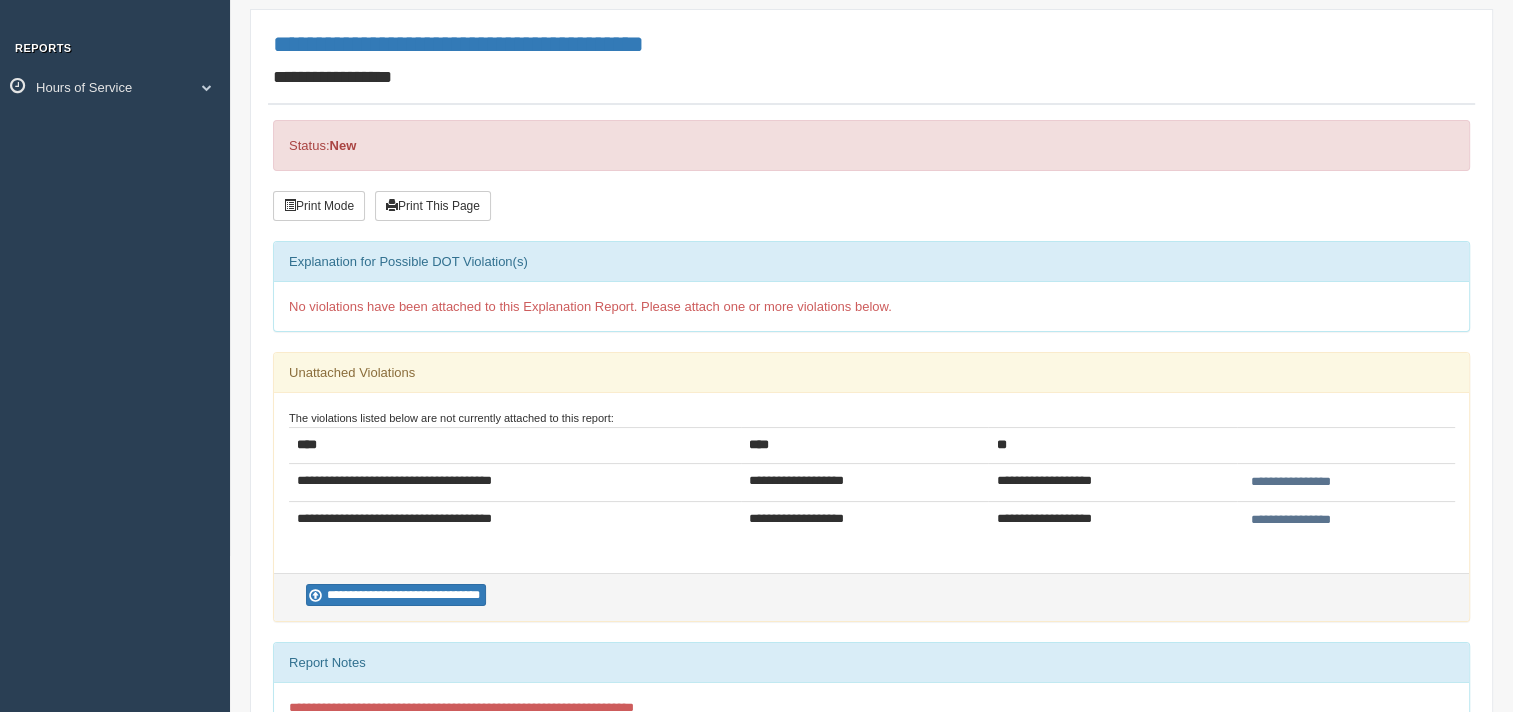 scroll, scrollTop: 200, scrollLeft: 0, axis: vertical 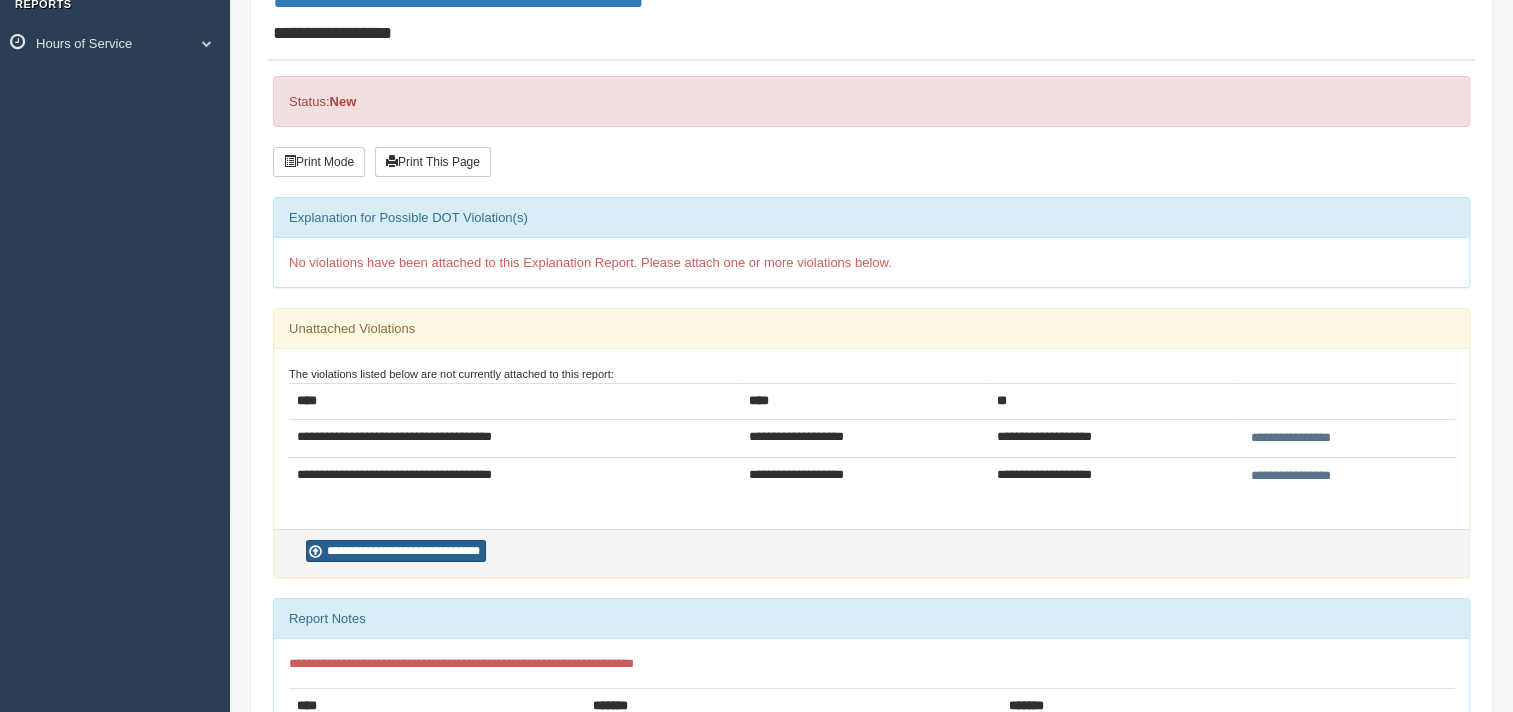 click on "**********" at bounding box center [396, 551] 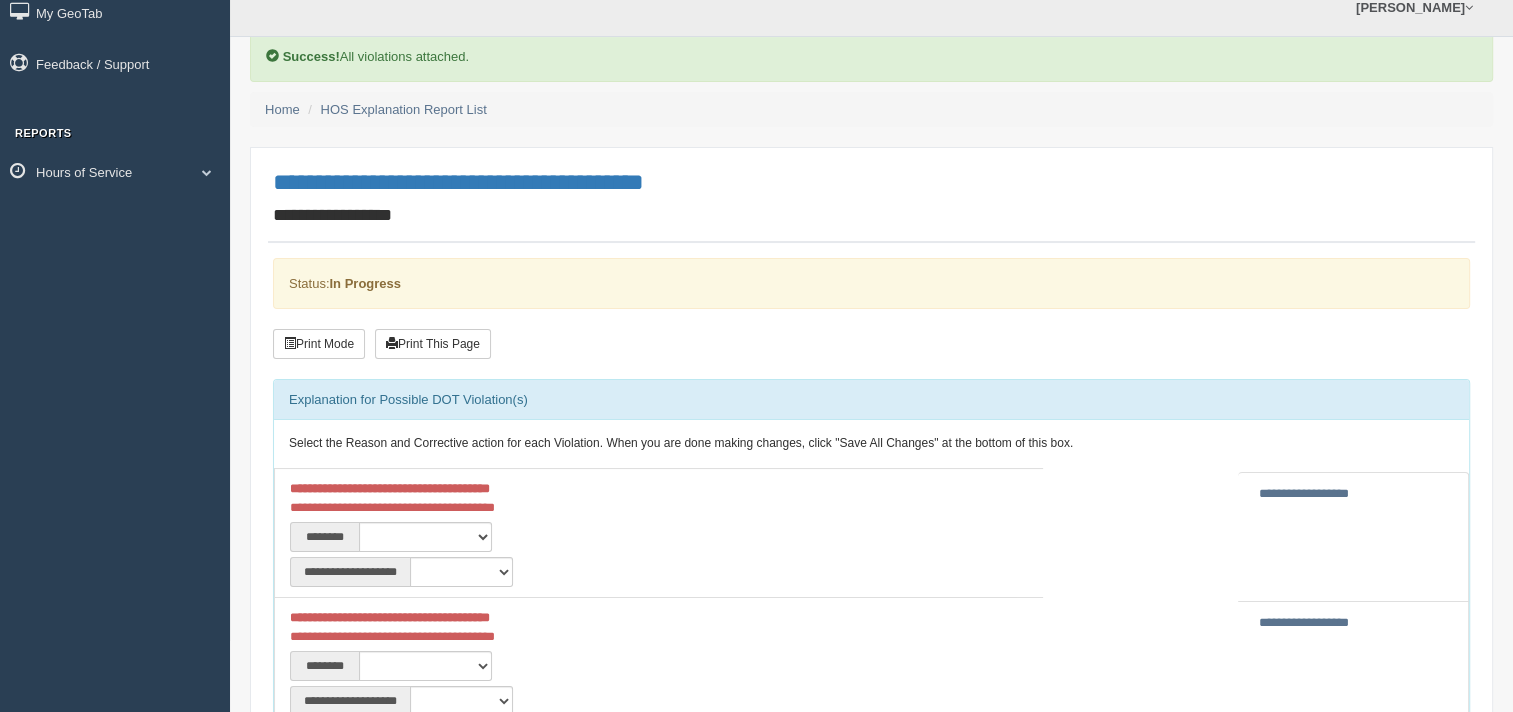 scroll, scrollTop: 100, scrollLeft: 0, axis: vertical 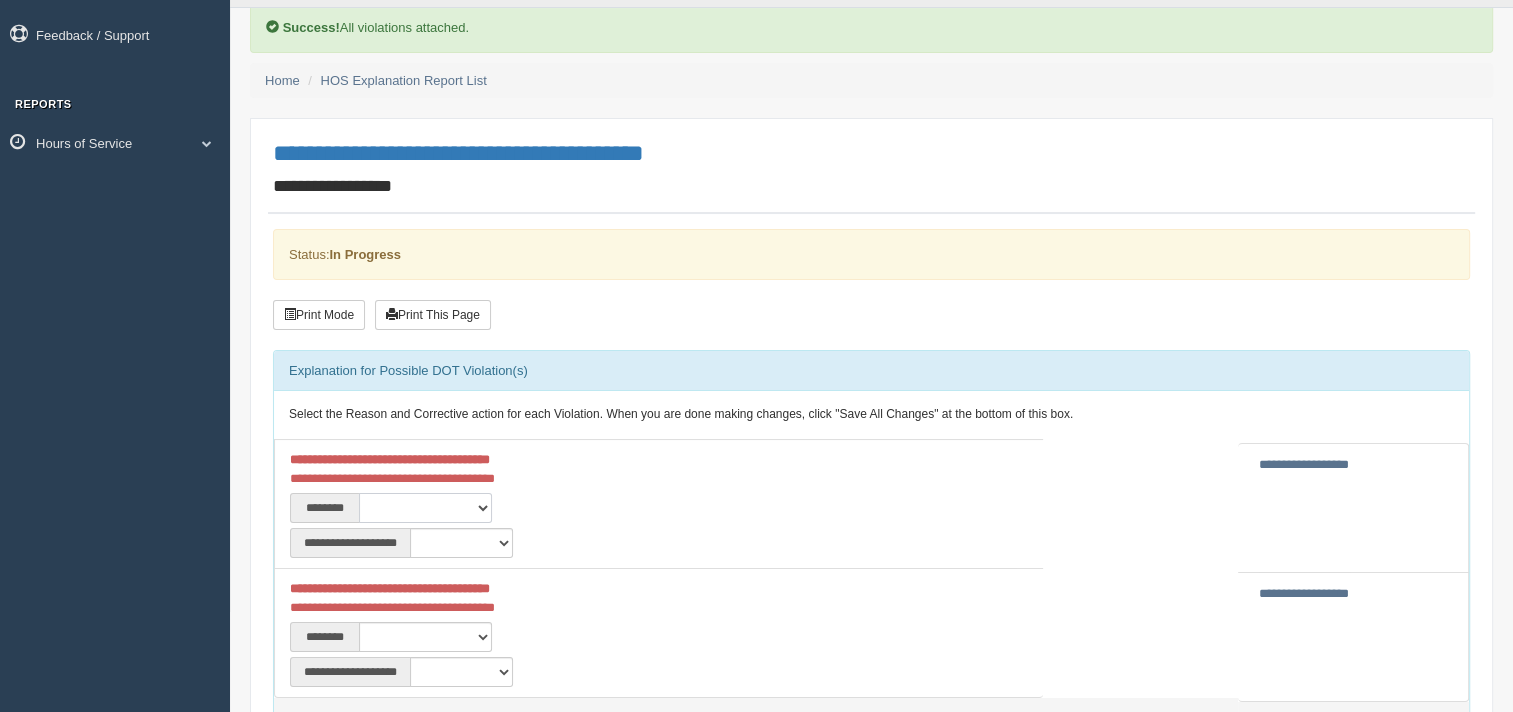 click on "**********" at bounding box center [425, 508] 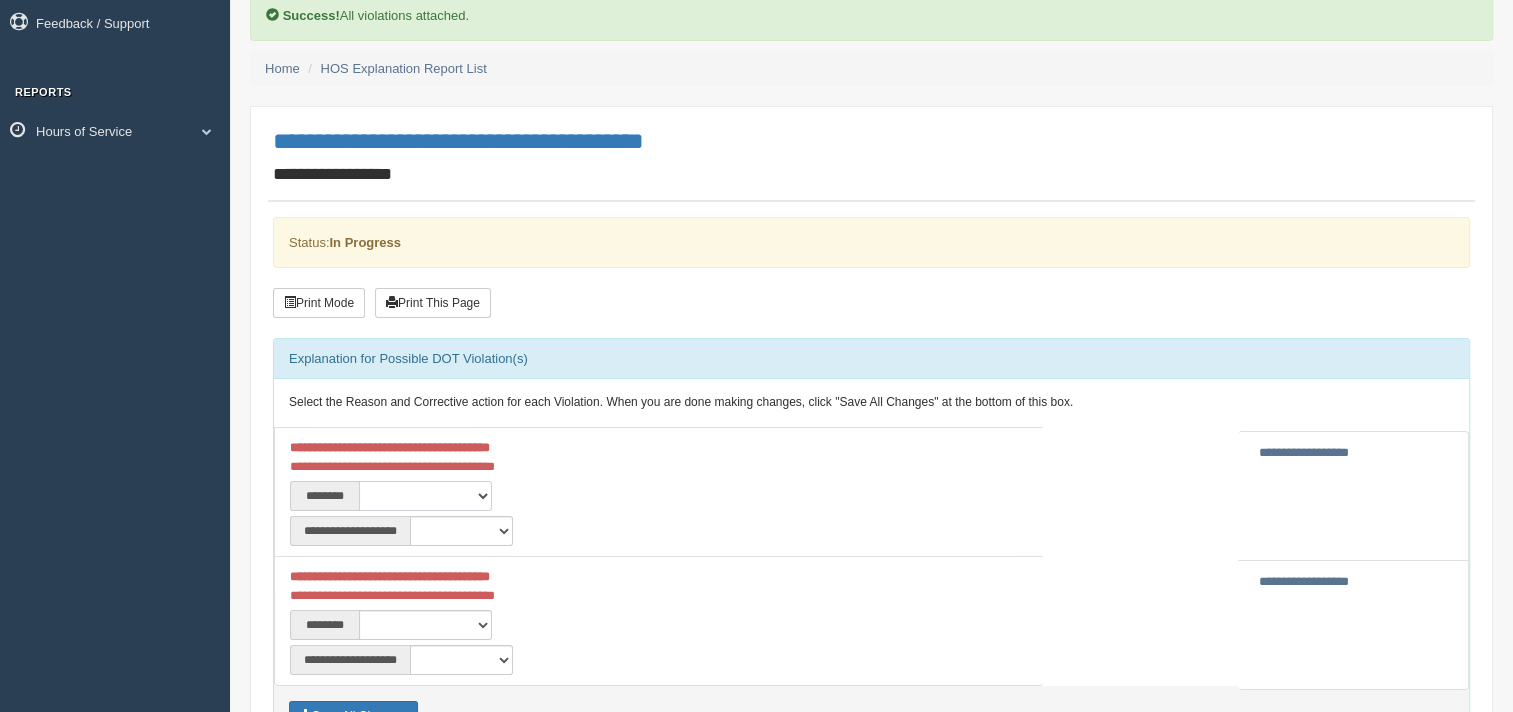 scroll, scrollTop: 100, scrollLeft: 0, axis: vertical 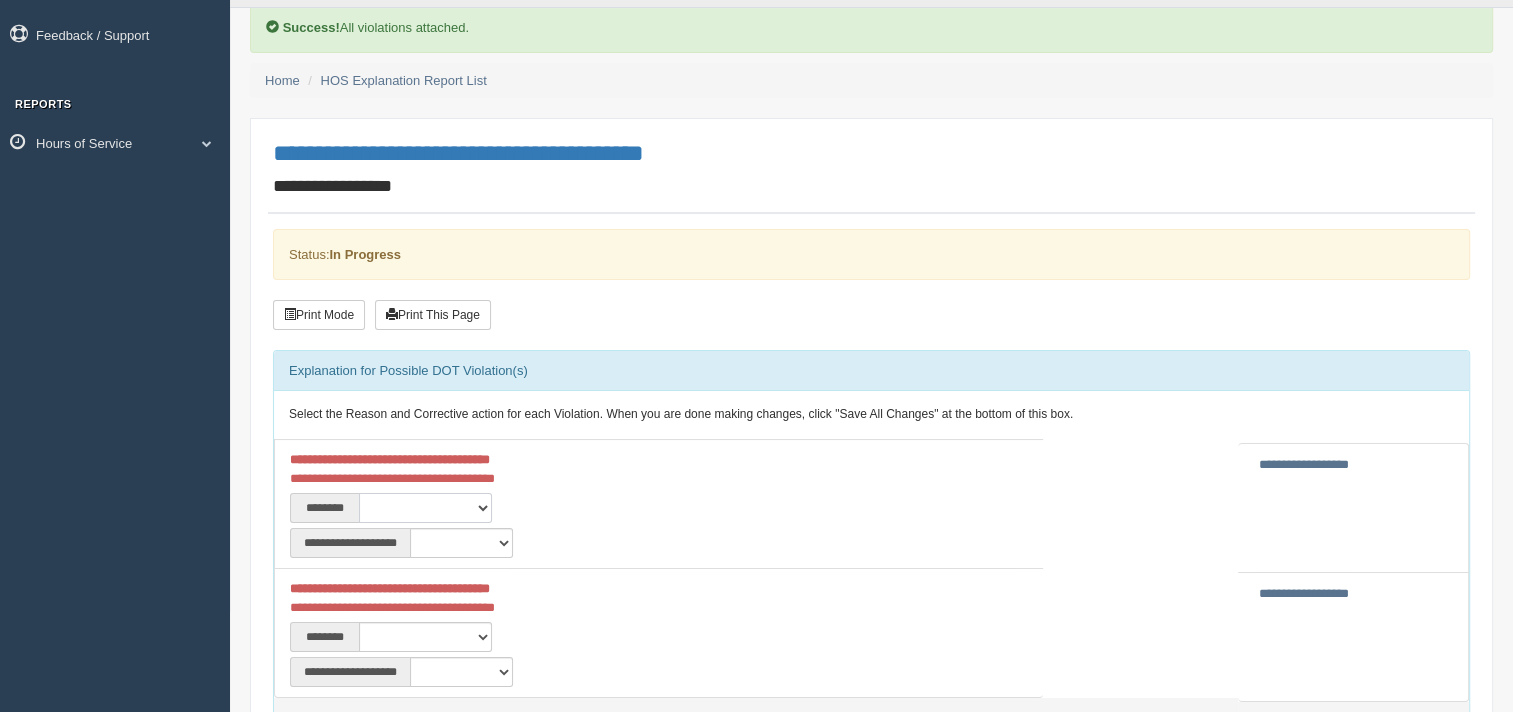 click on "**********" at bounding box center (425, 508) 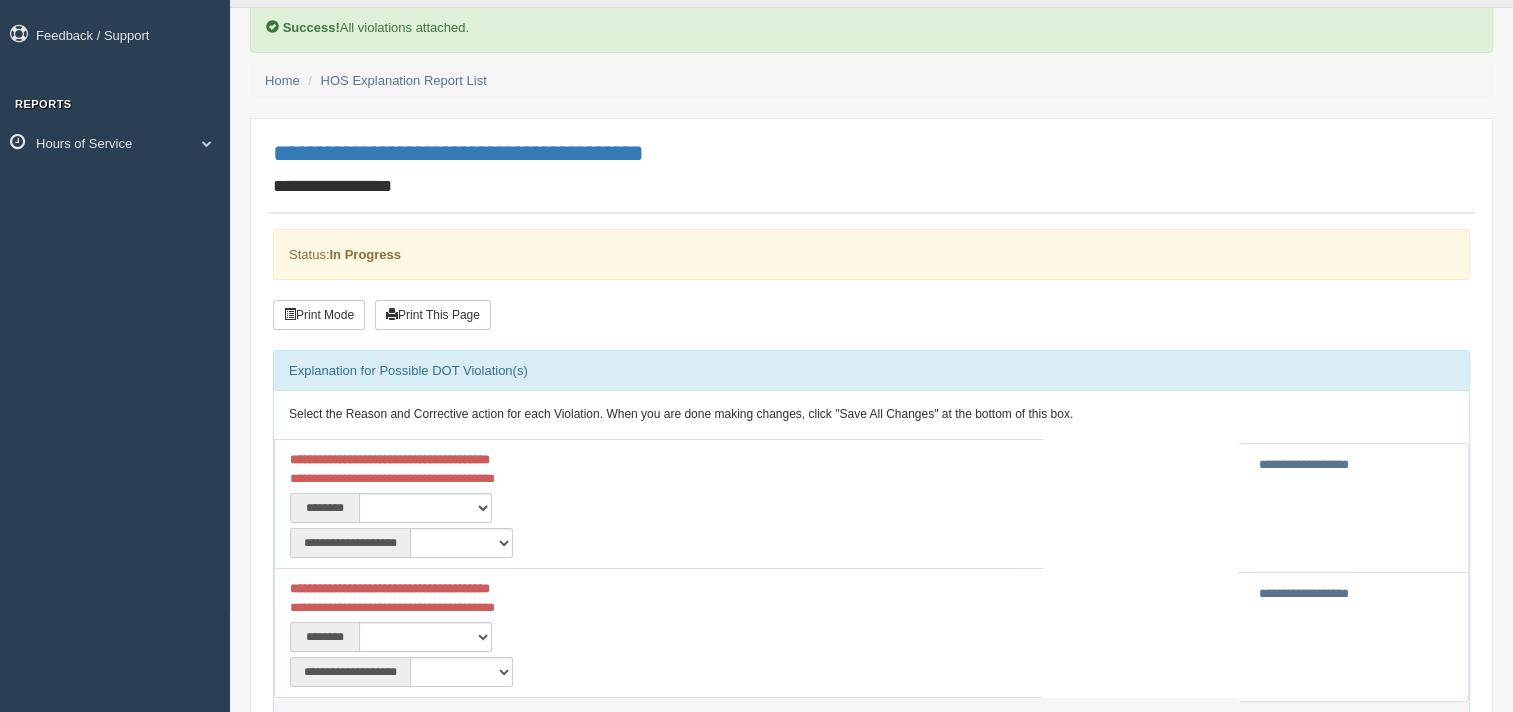 click on "**********" at bounding box center [532, 469] 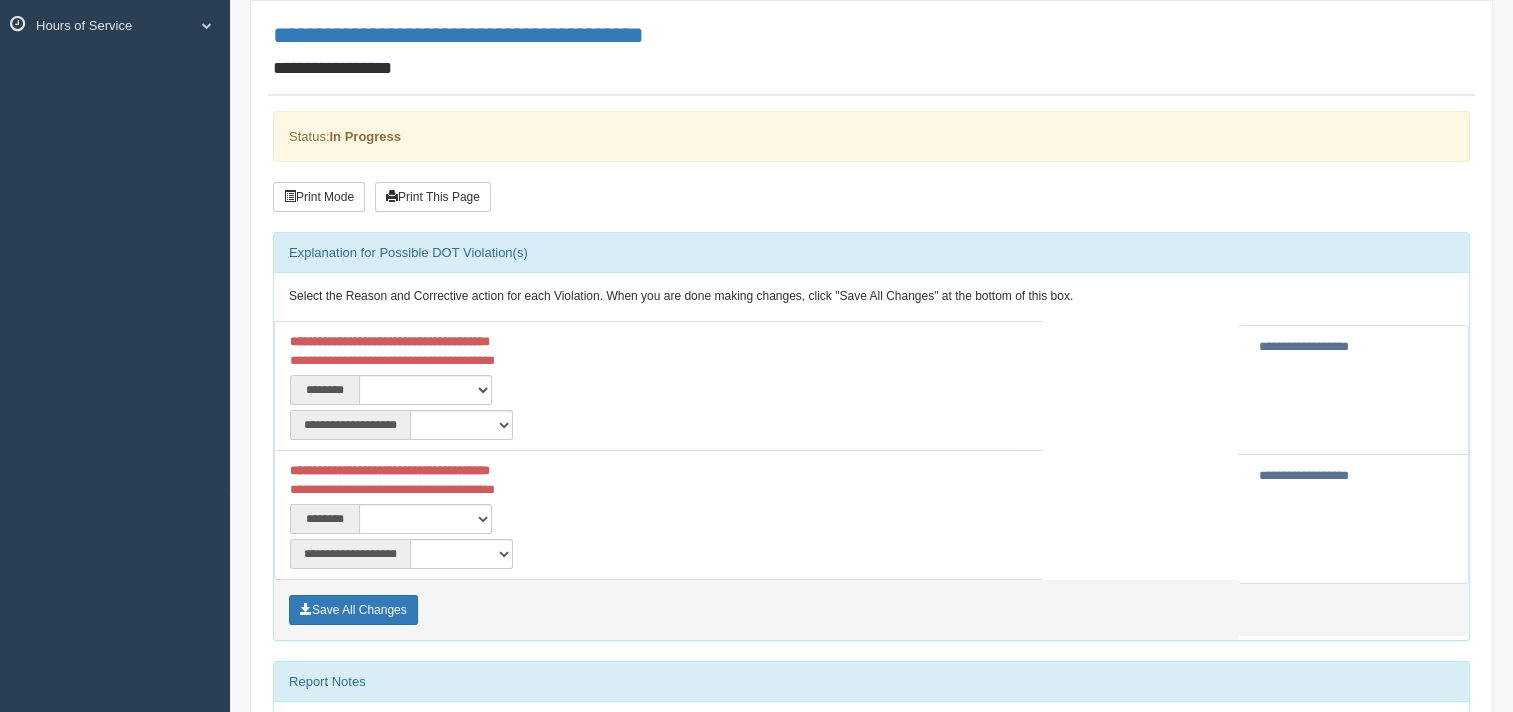scroll, scrollTop: 183, scrollLeft: 0, axis: vertical 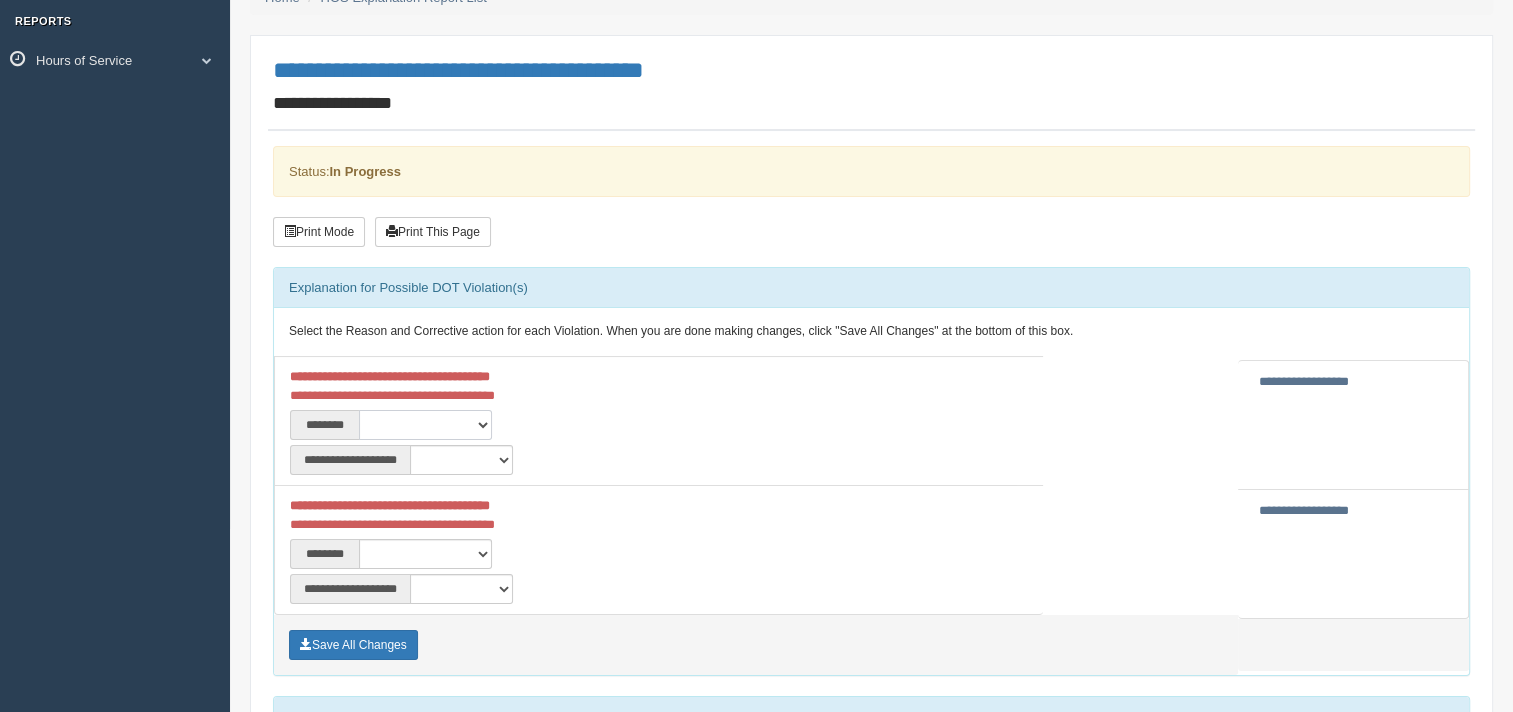 click on "**********" at bounding box center (425, 425) 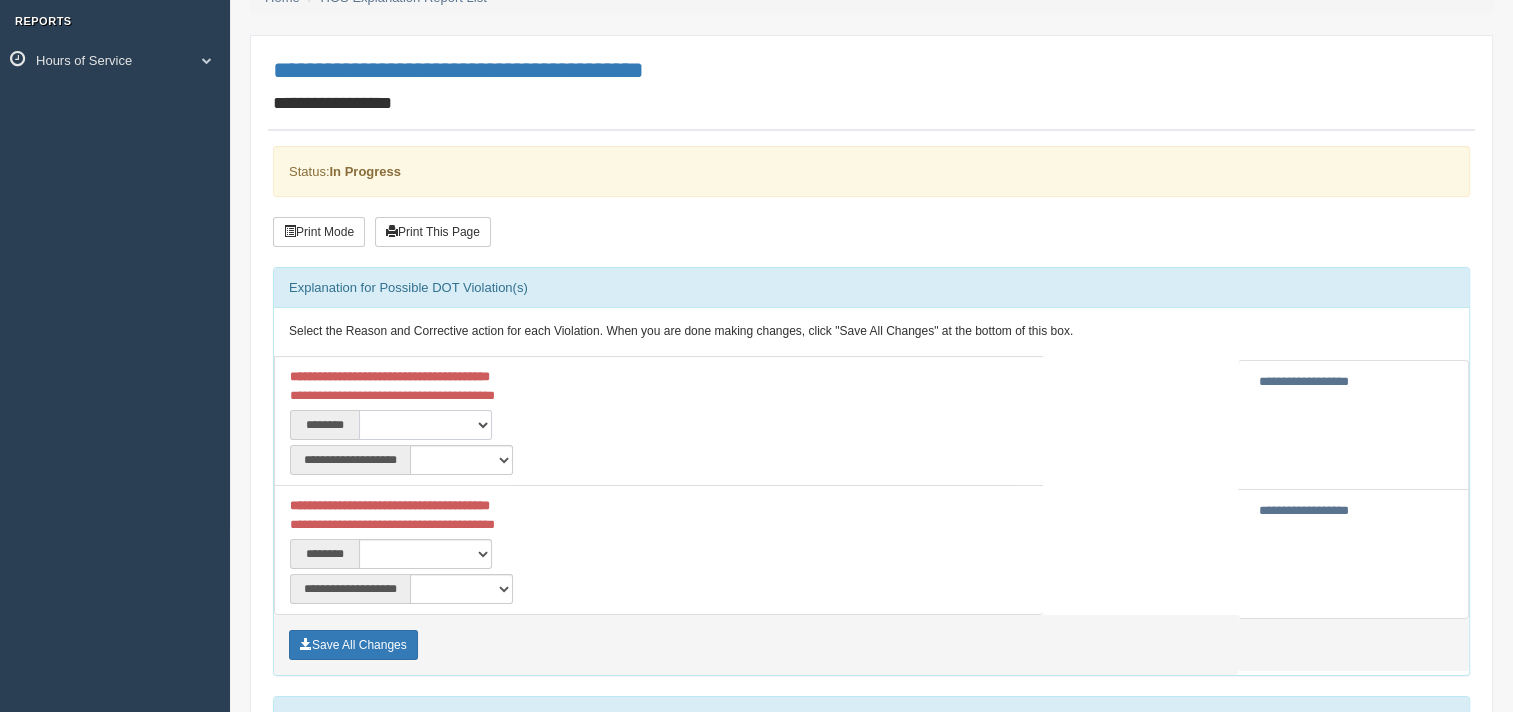 select on "****" 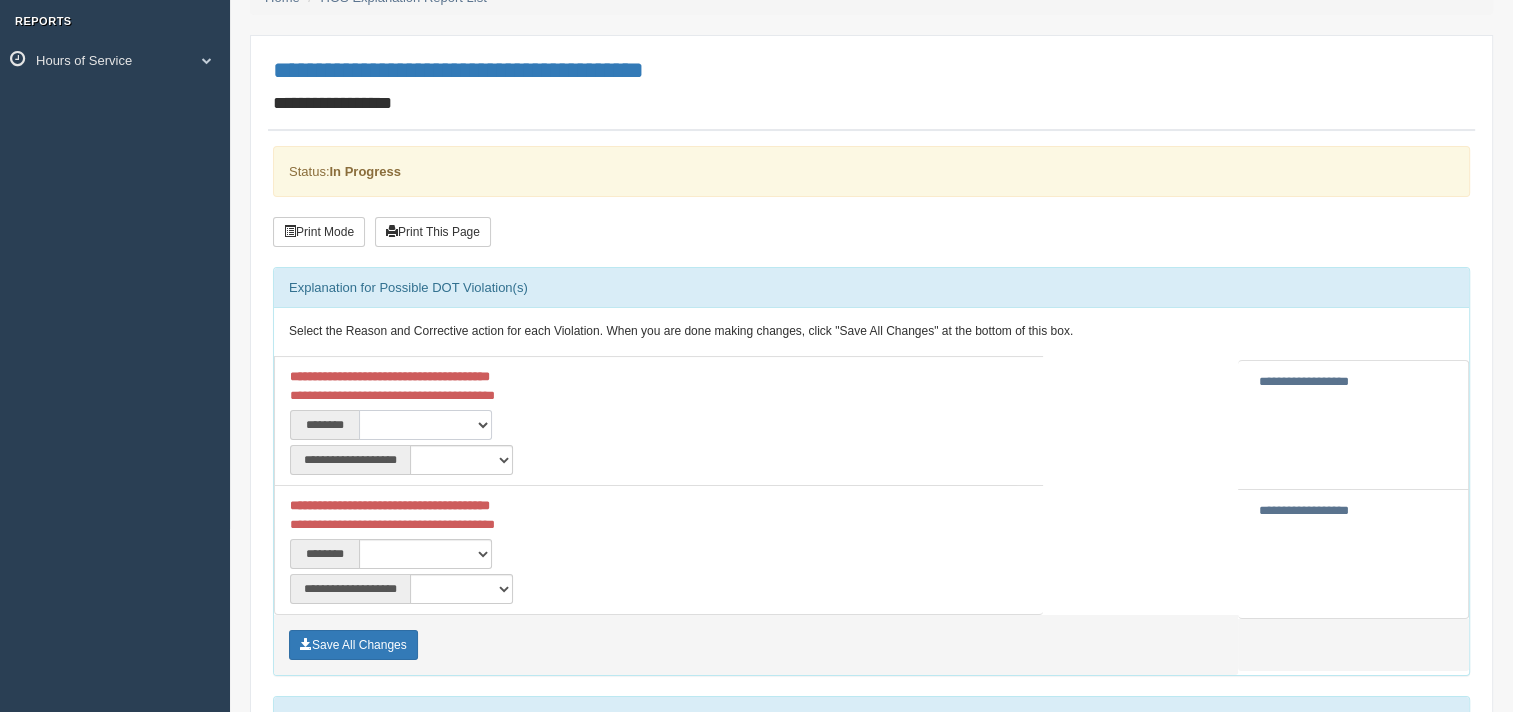 click on "**********" at bounding box center (425, 425) 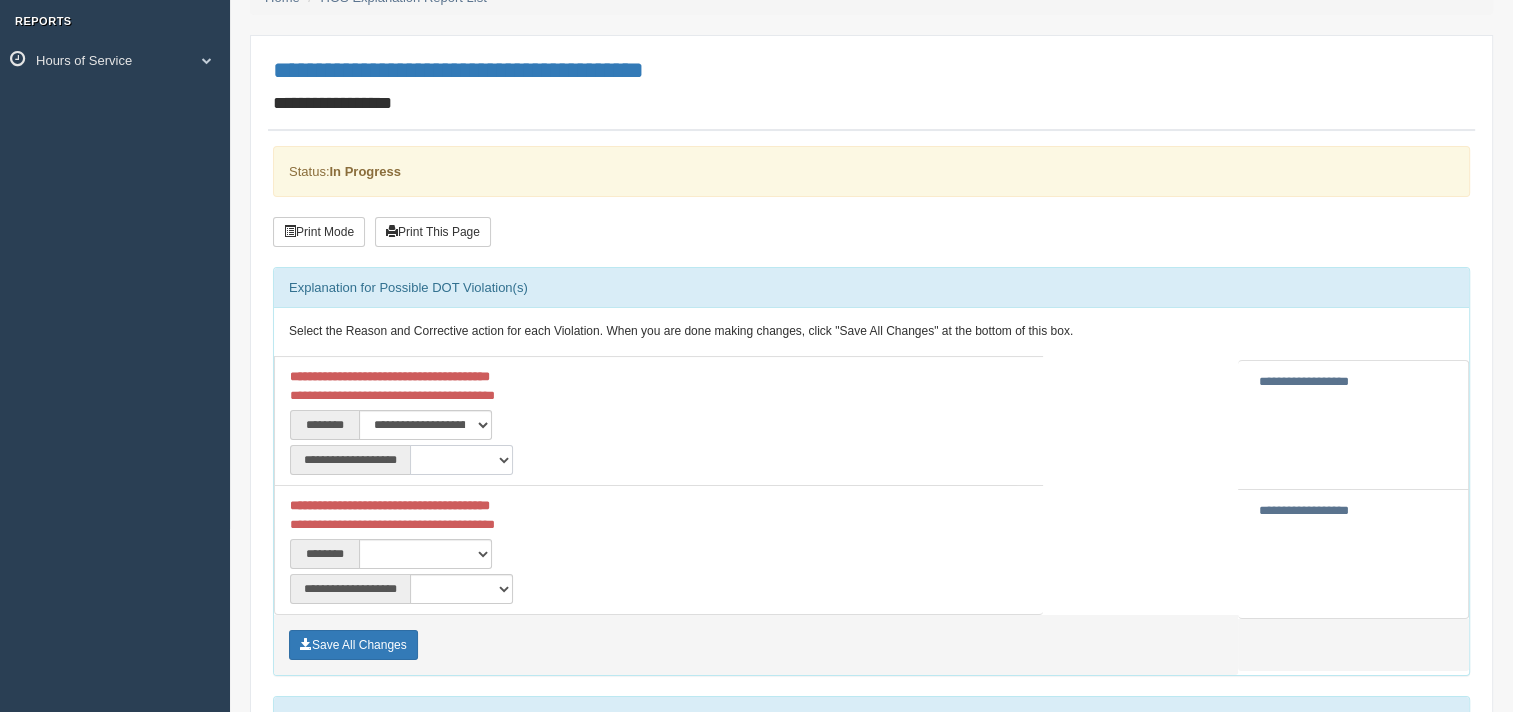 click on "**********" at bounding box center (461, 460) 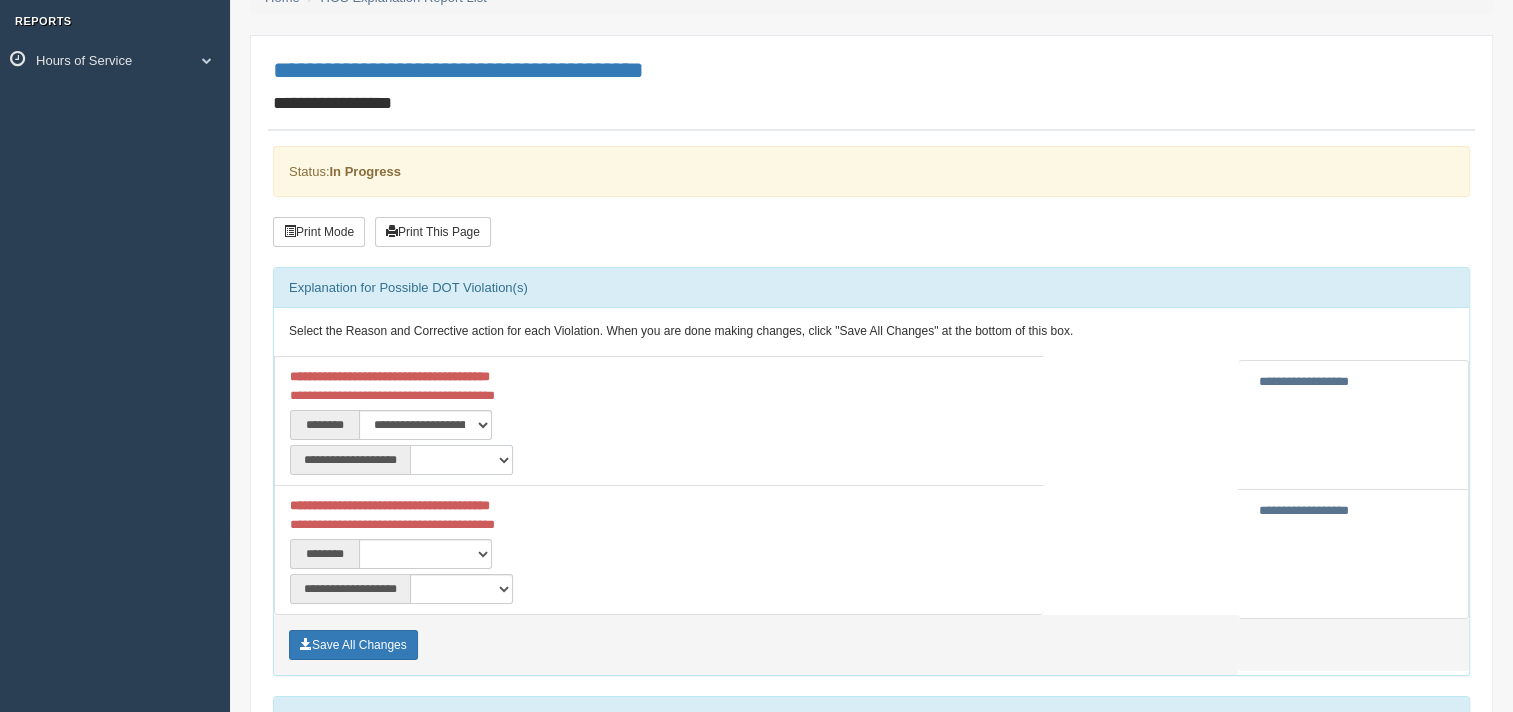 select on "**" 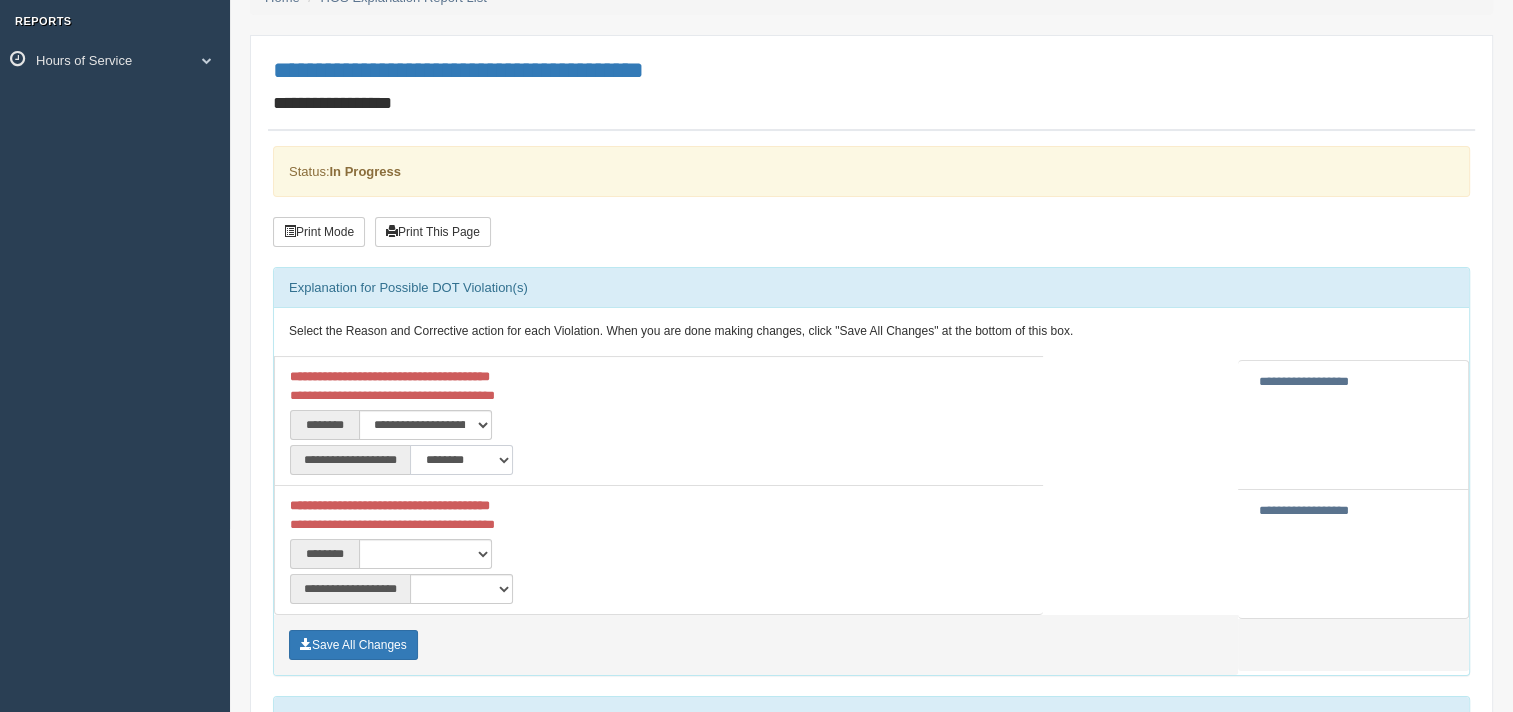 click on "**********" at bounding box center (461, 460) 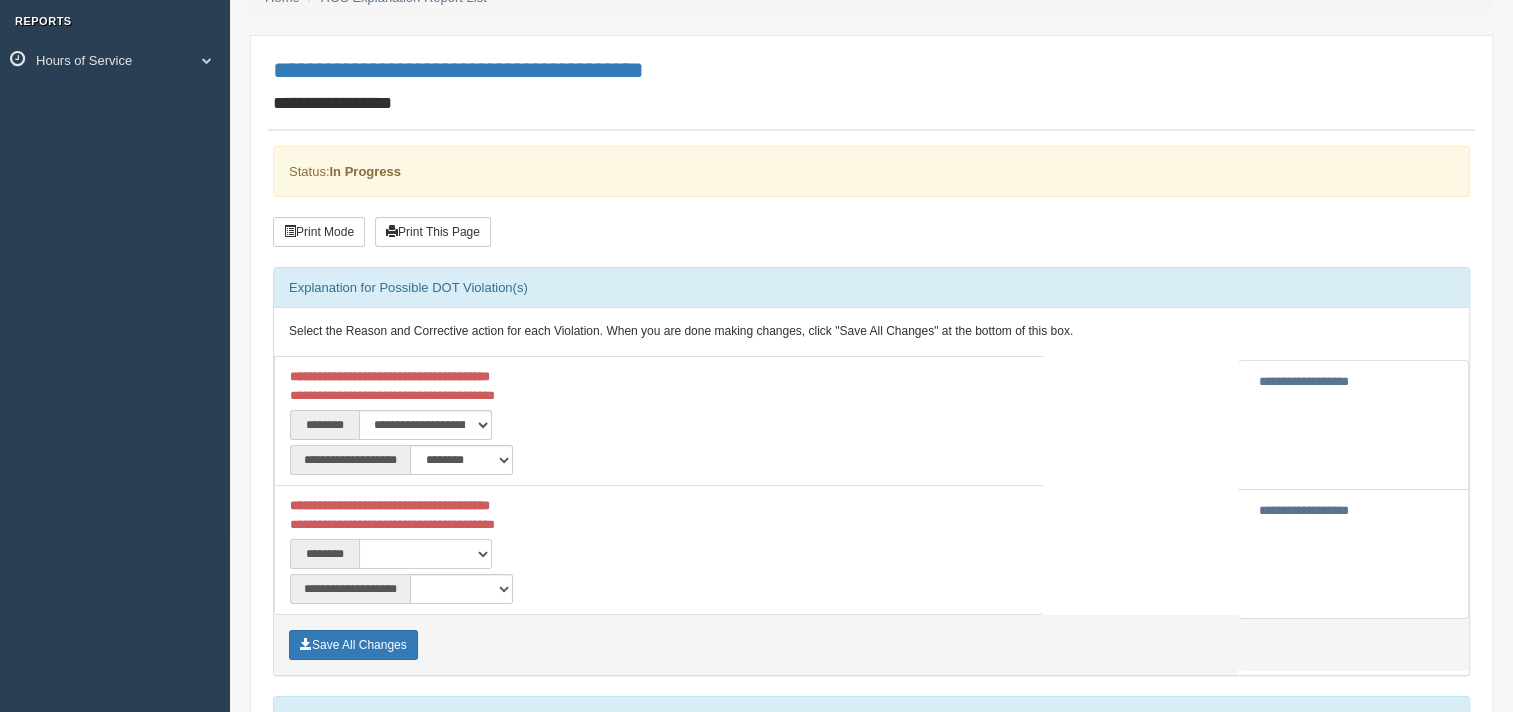 click on "**********" at bounding box center (425, 554) 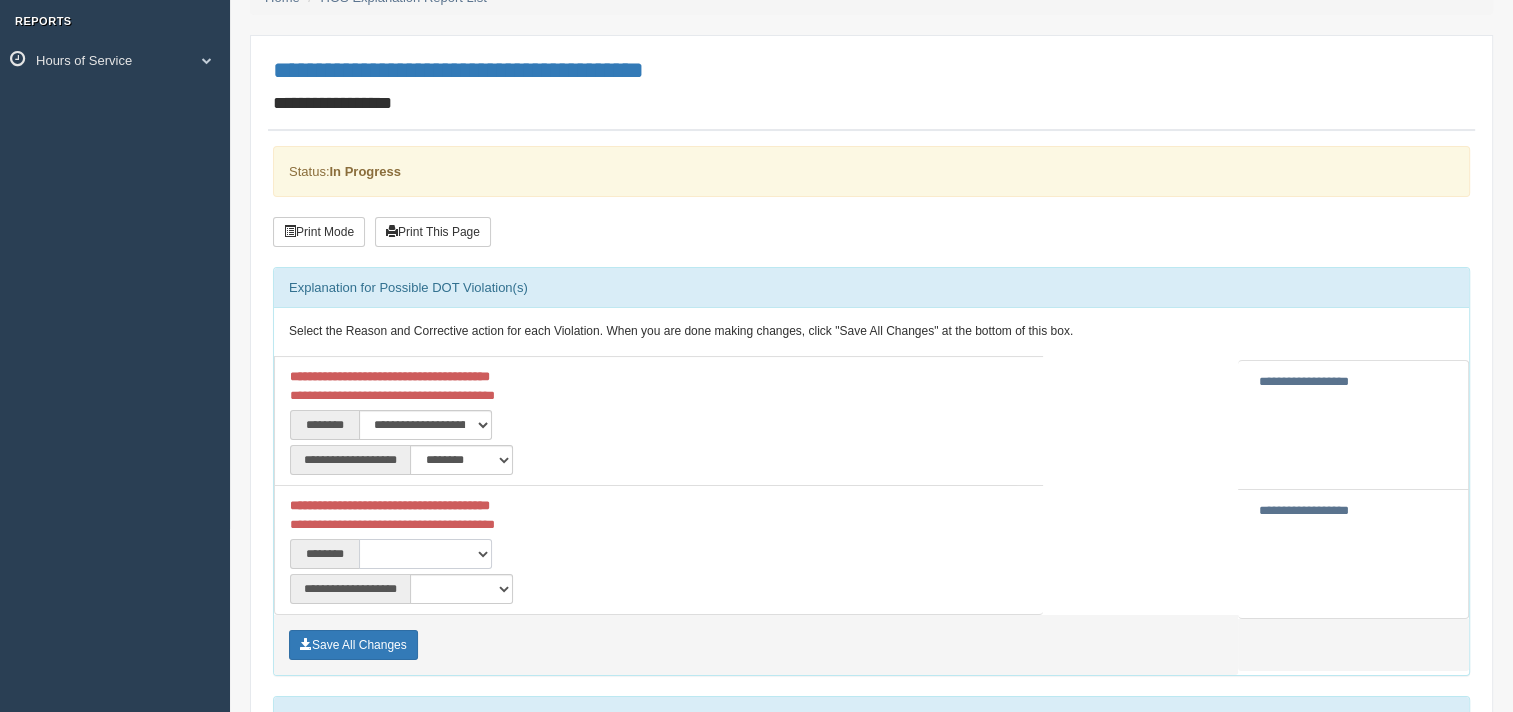 select on "****" 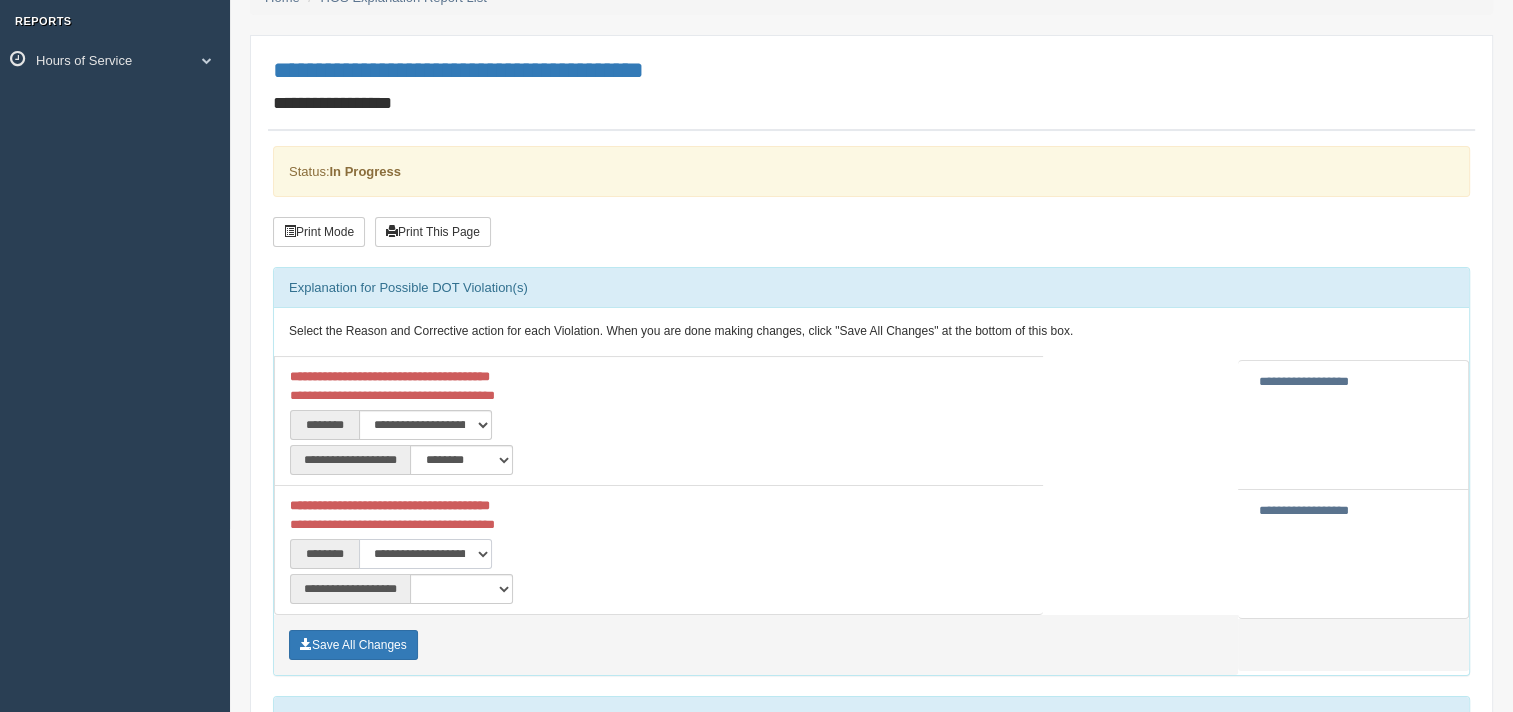 click on "**********" at bounding box center [425, 554] 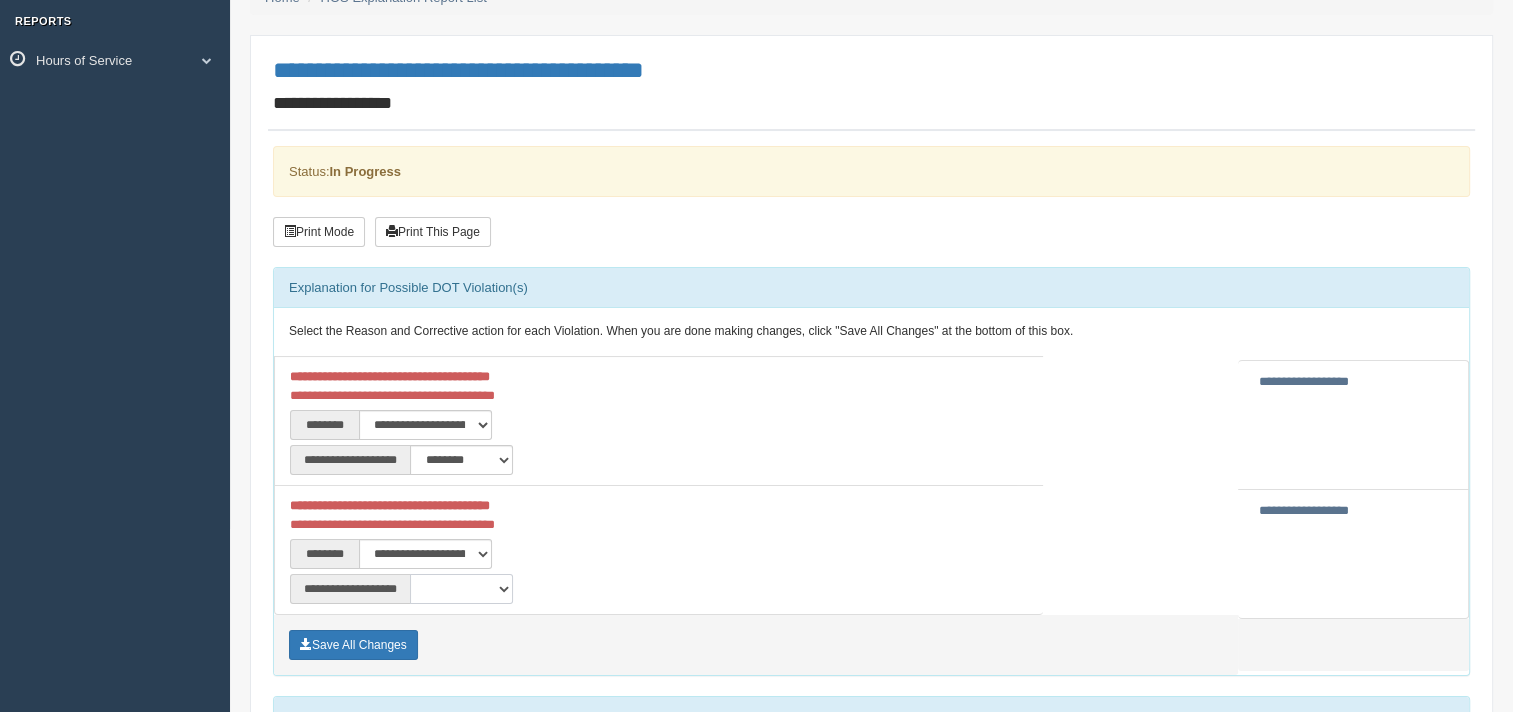 click on "**********" at bounding box center [461, 589] 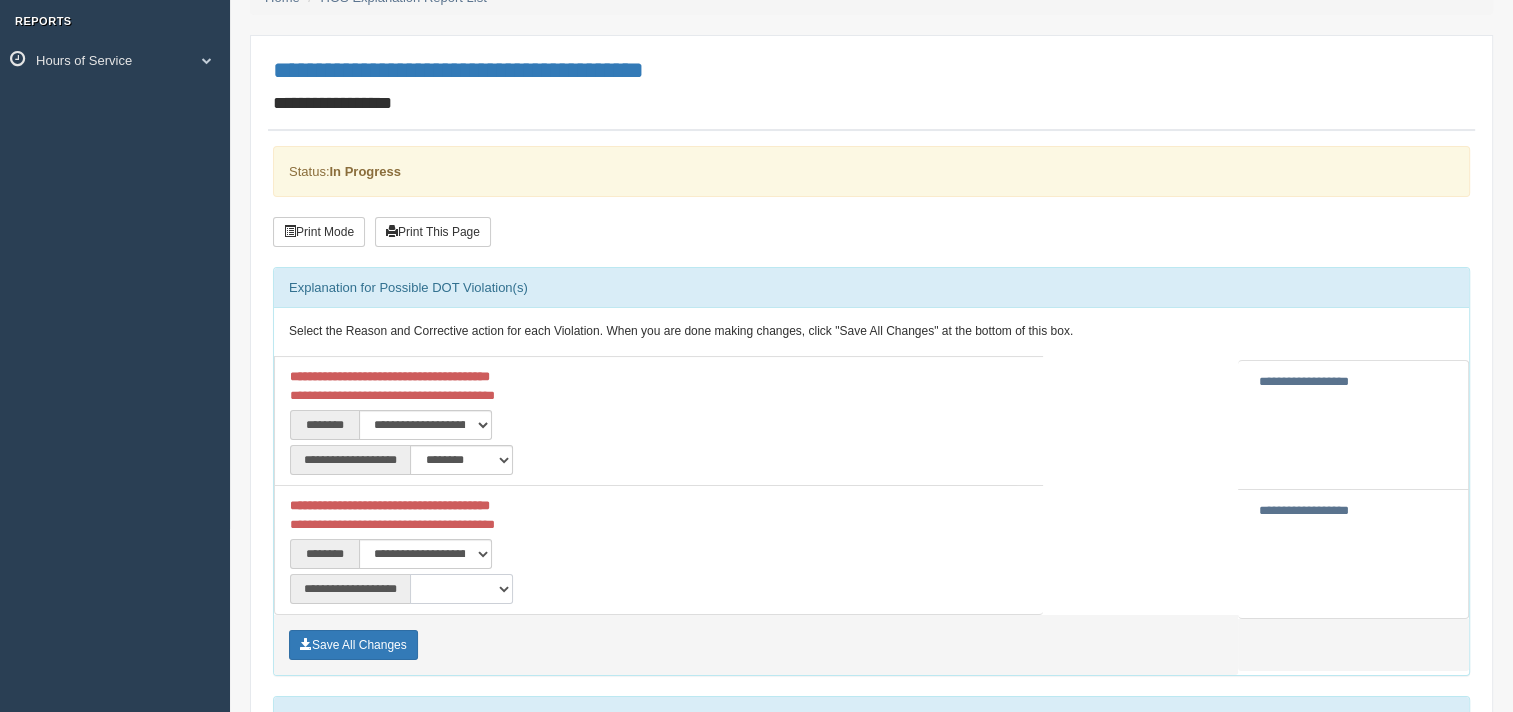 click on "**********" at bounding box center [461, 589] 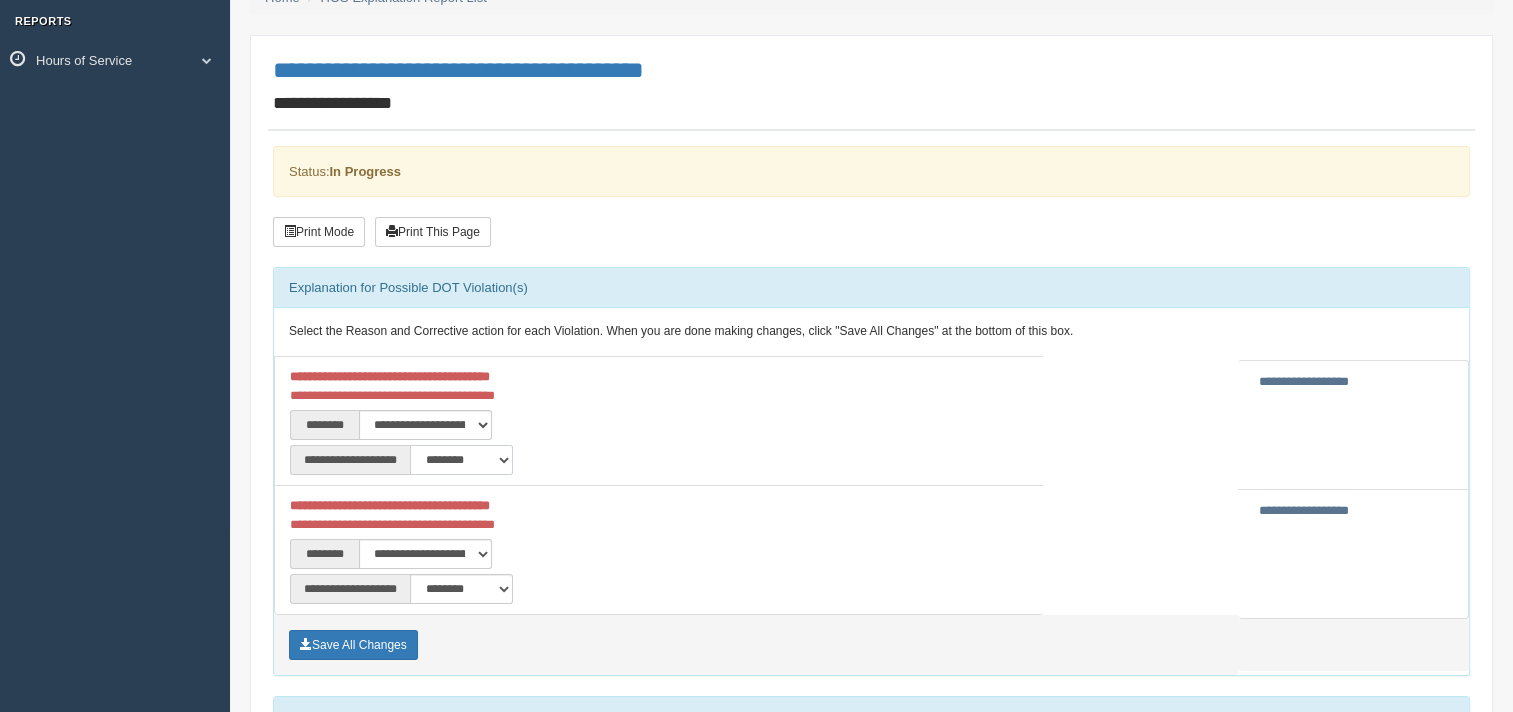 click on "**********" at bounding box center (461, 460) 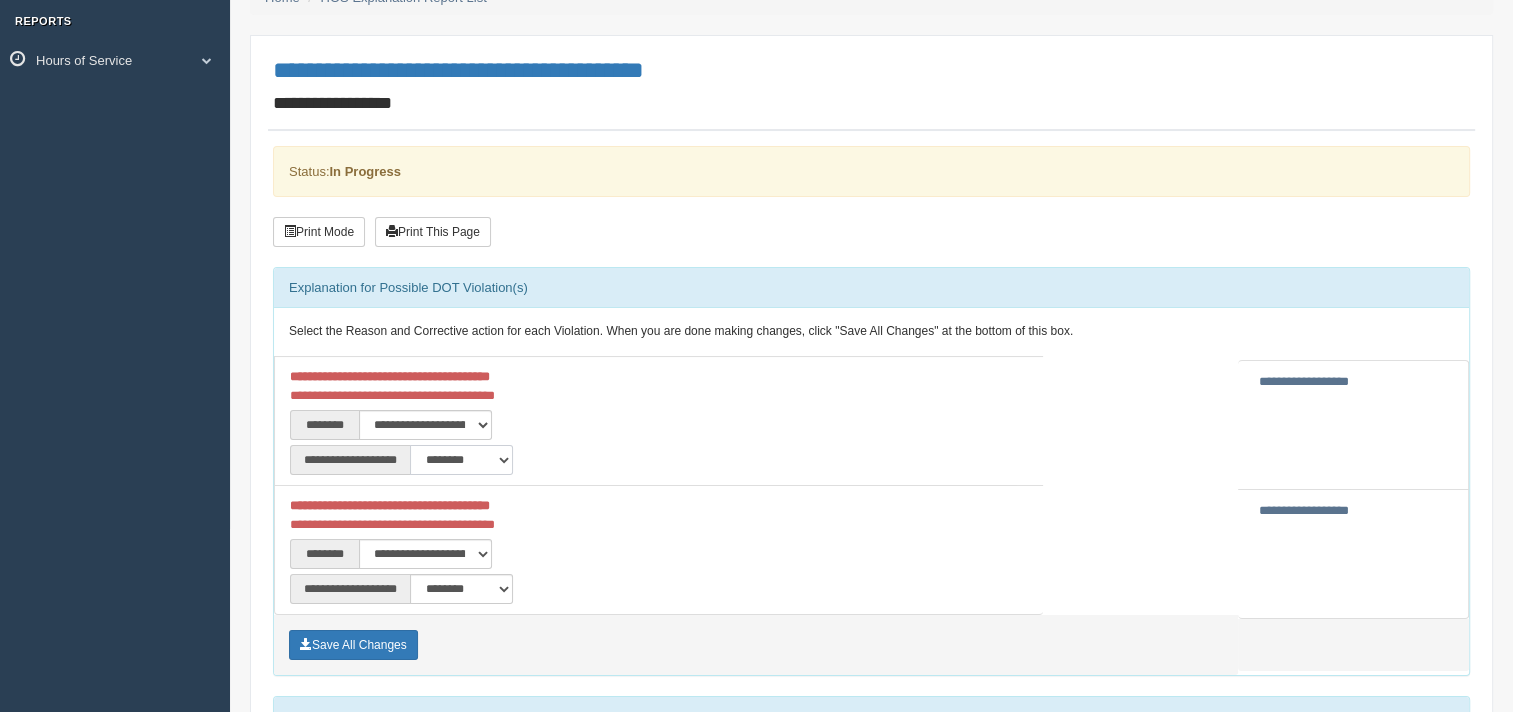 click on "**********" at bounding box center [461, 460] 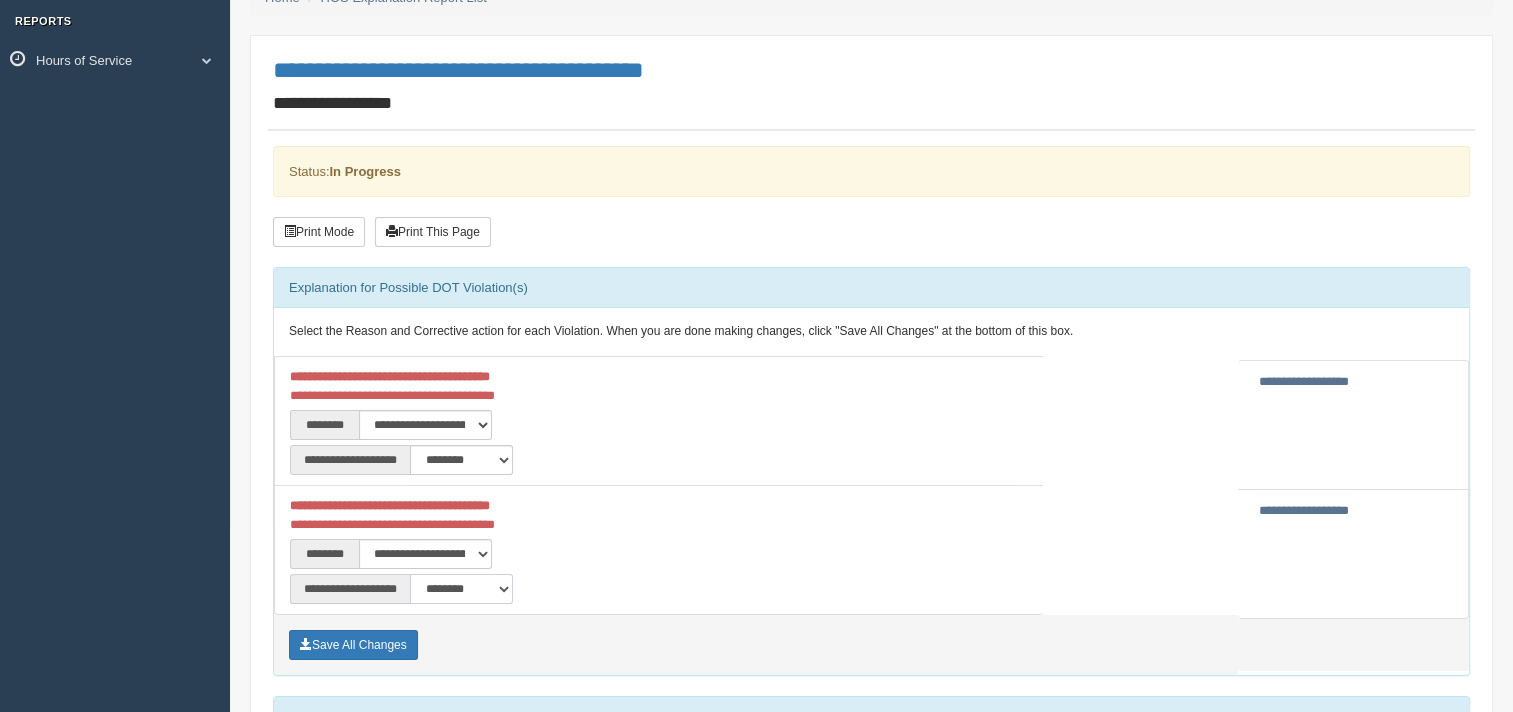 click on "**********" at bounding box center (461, 589) 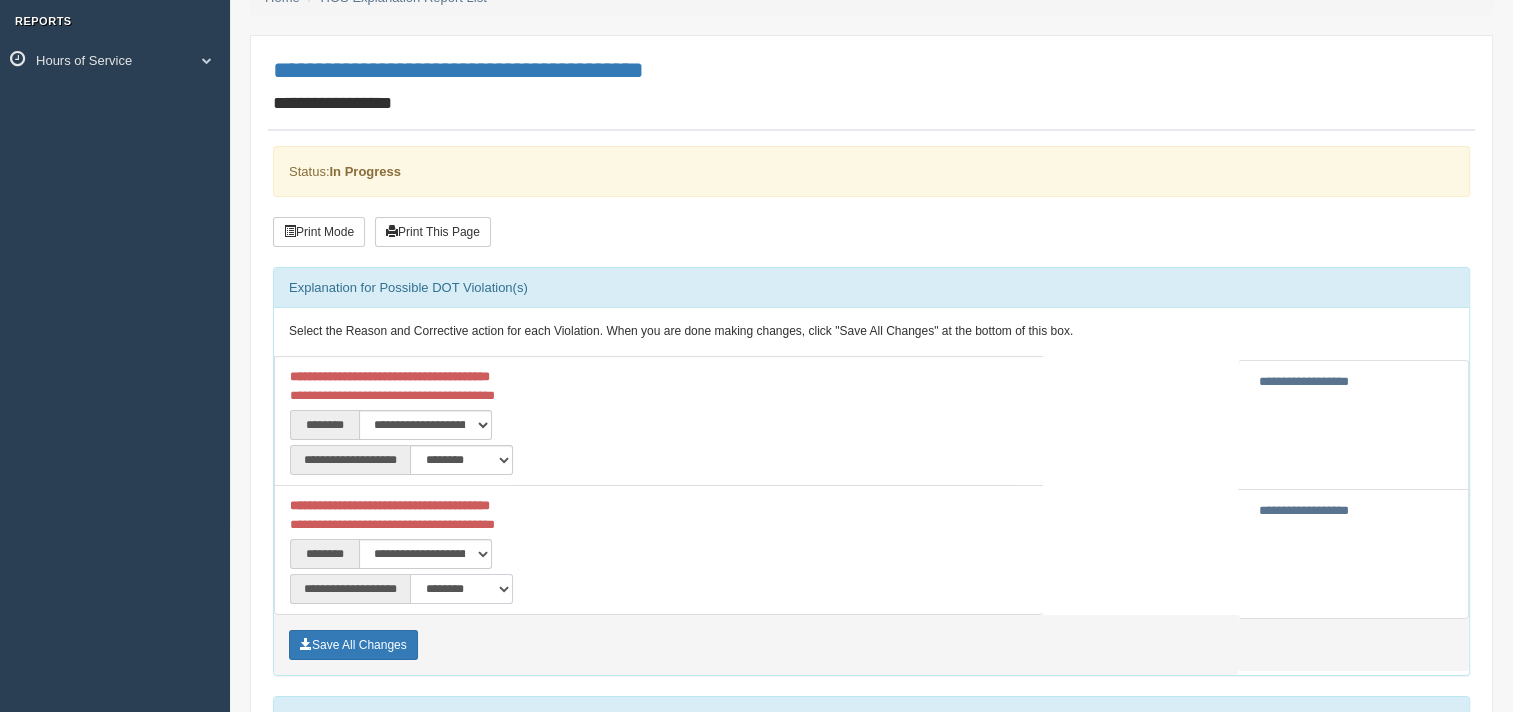 select on "**" 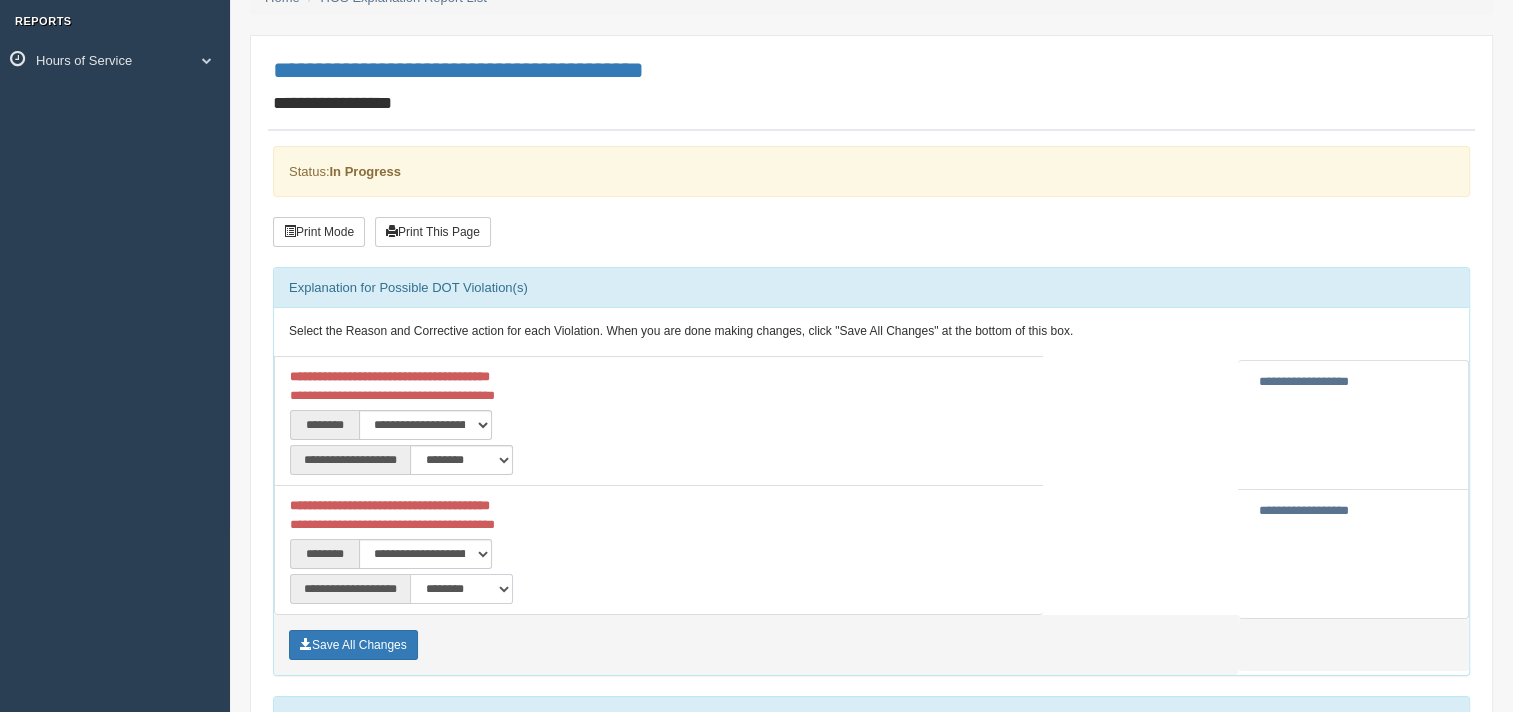 click on "**********" at bounding box center [461, 589] 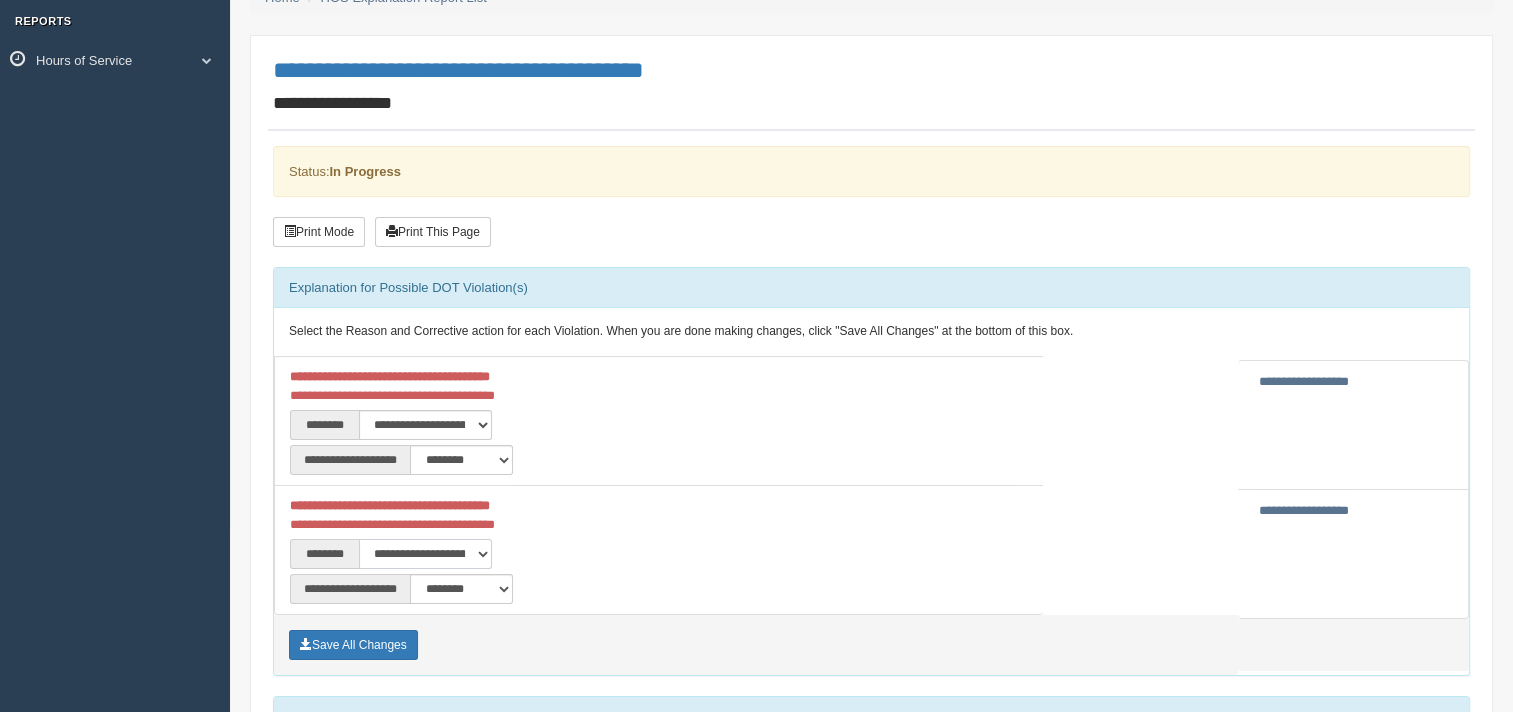 click on "**********" at bounding box center (425, 554) 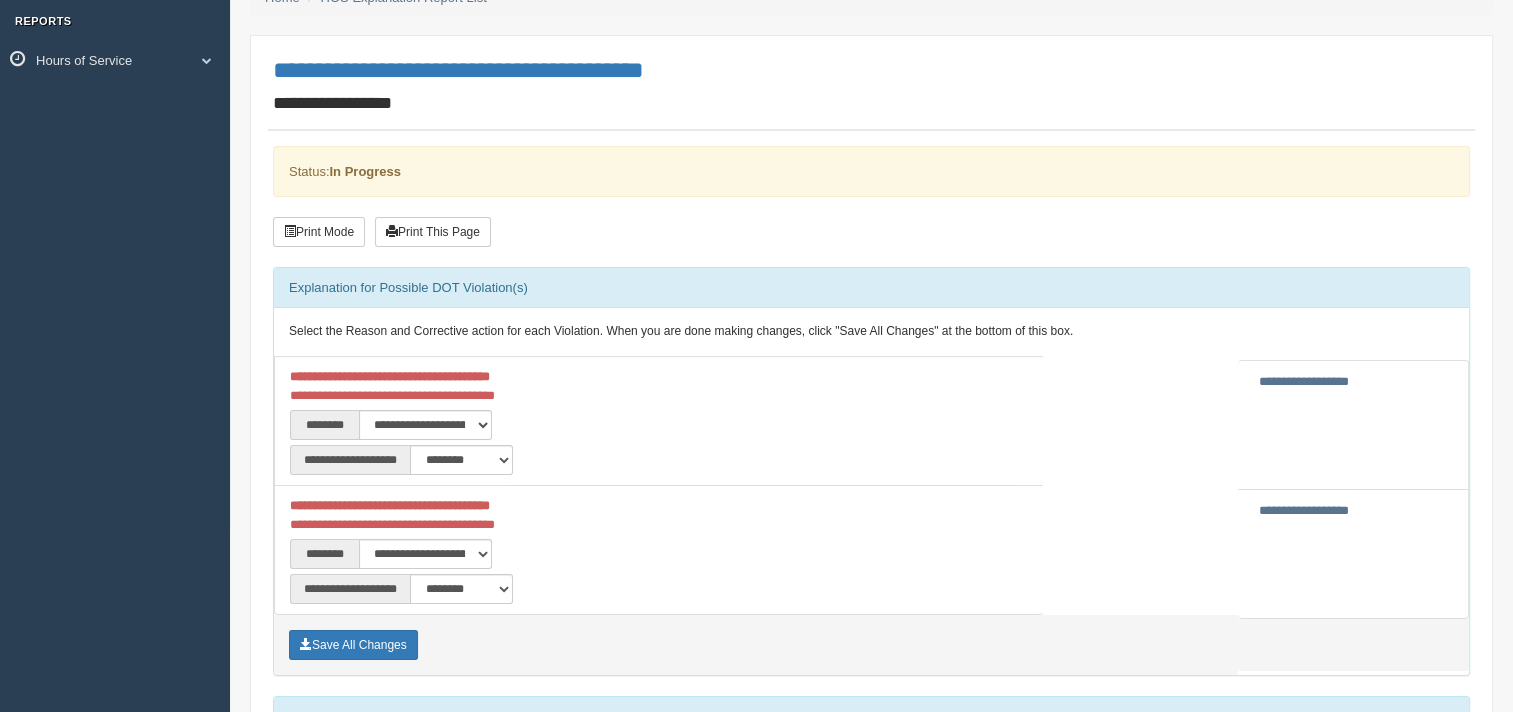 click on "**********" at bounding box center [469, 554] 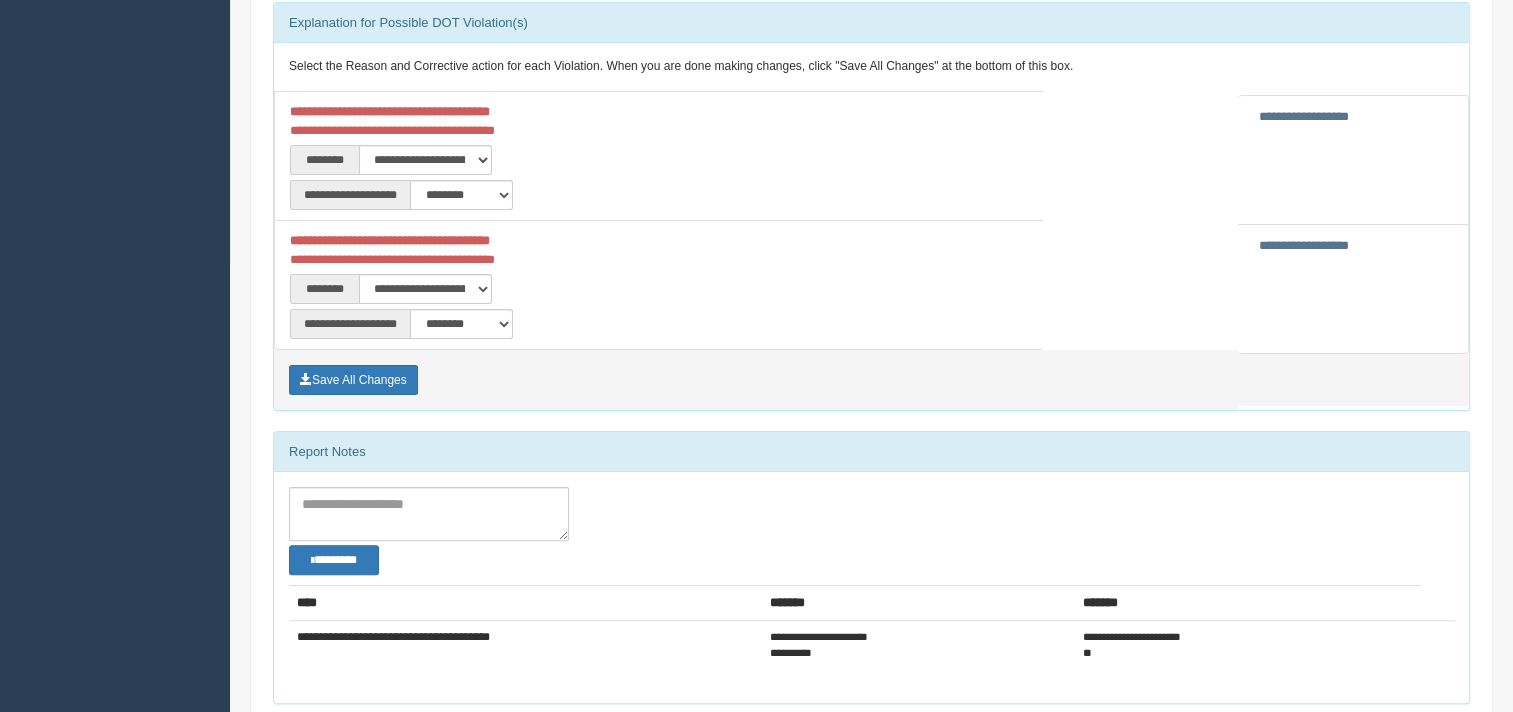 scroll, scrollTop: 483, scrollLeft: 0, axis: vertical 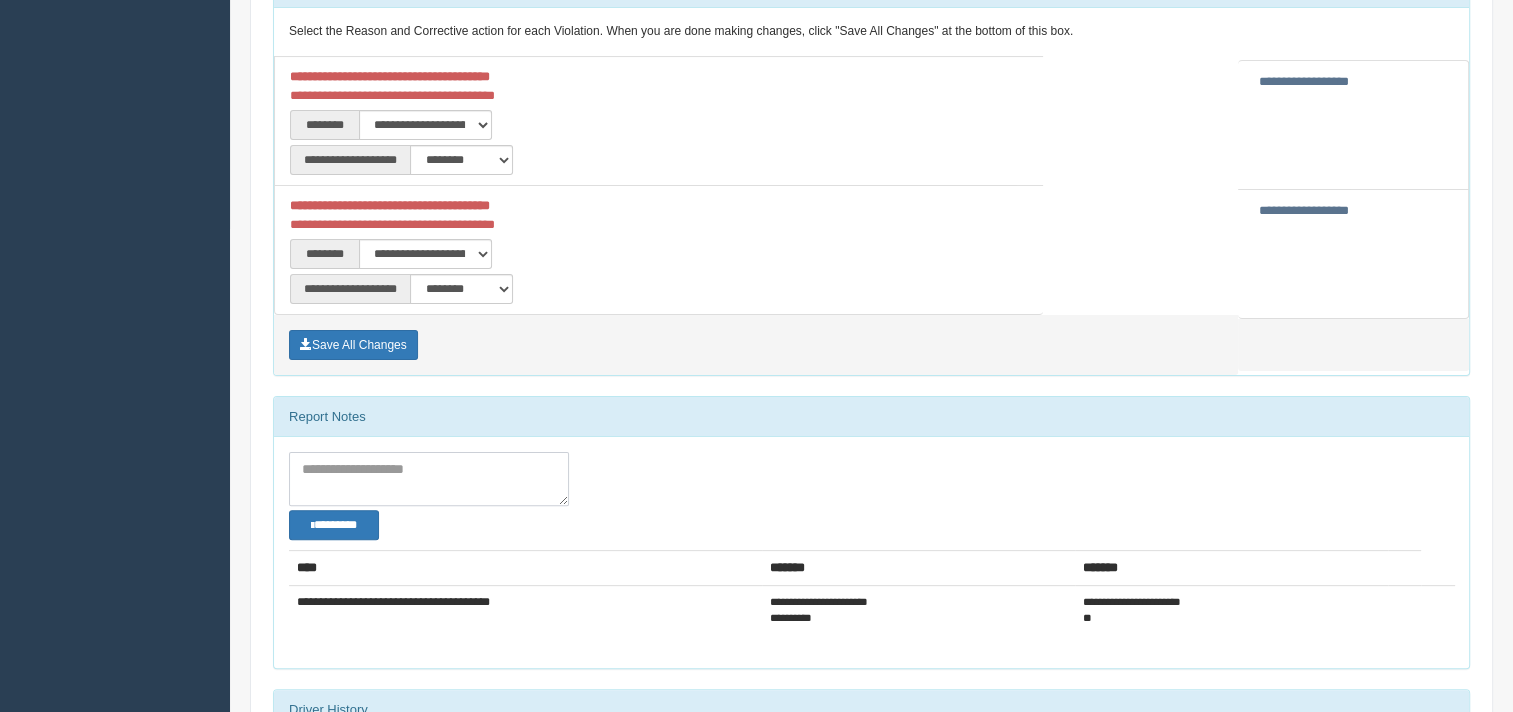 click at bounding box center [429, 479] 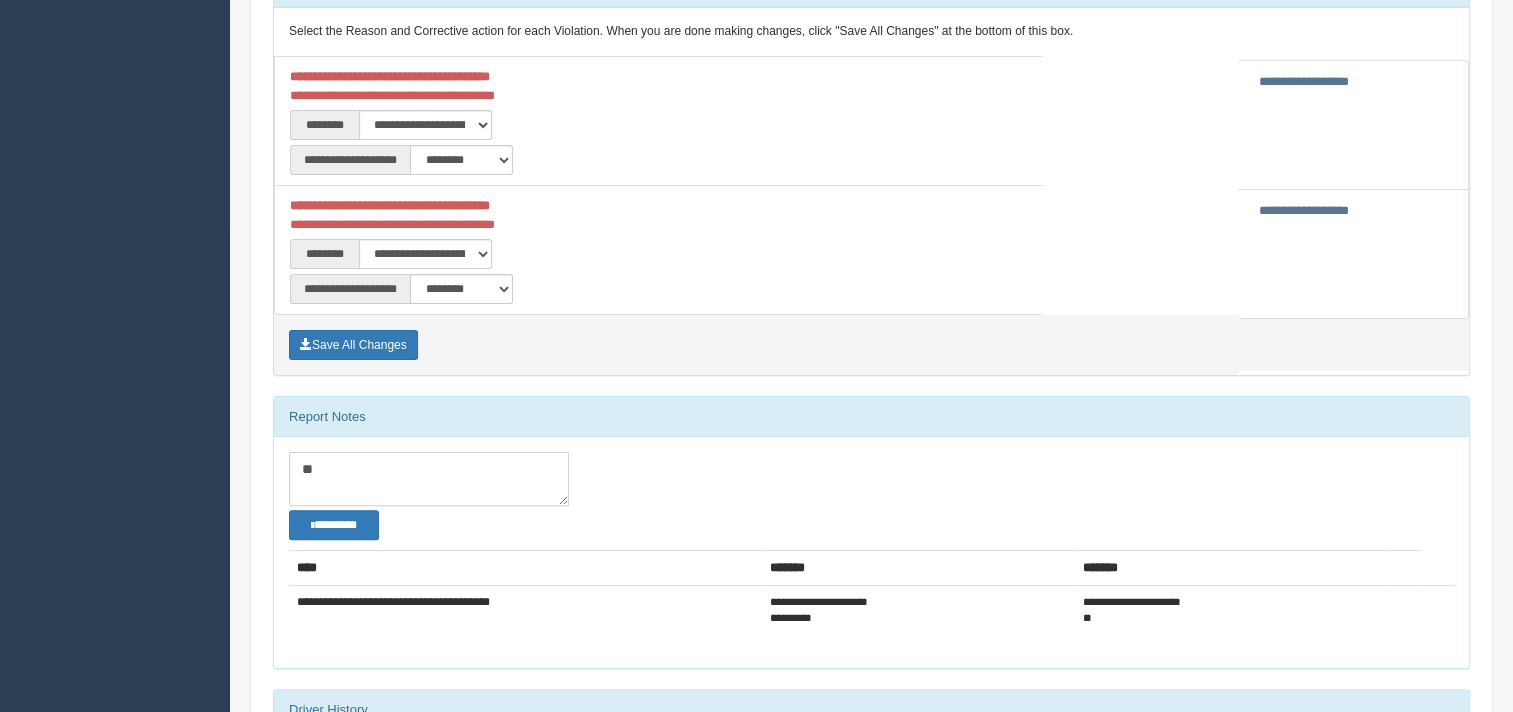 type on "*" 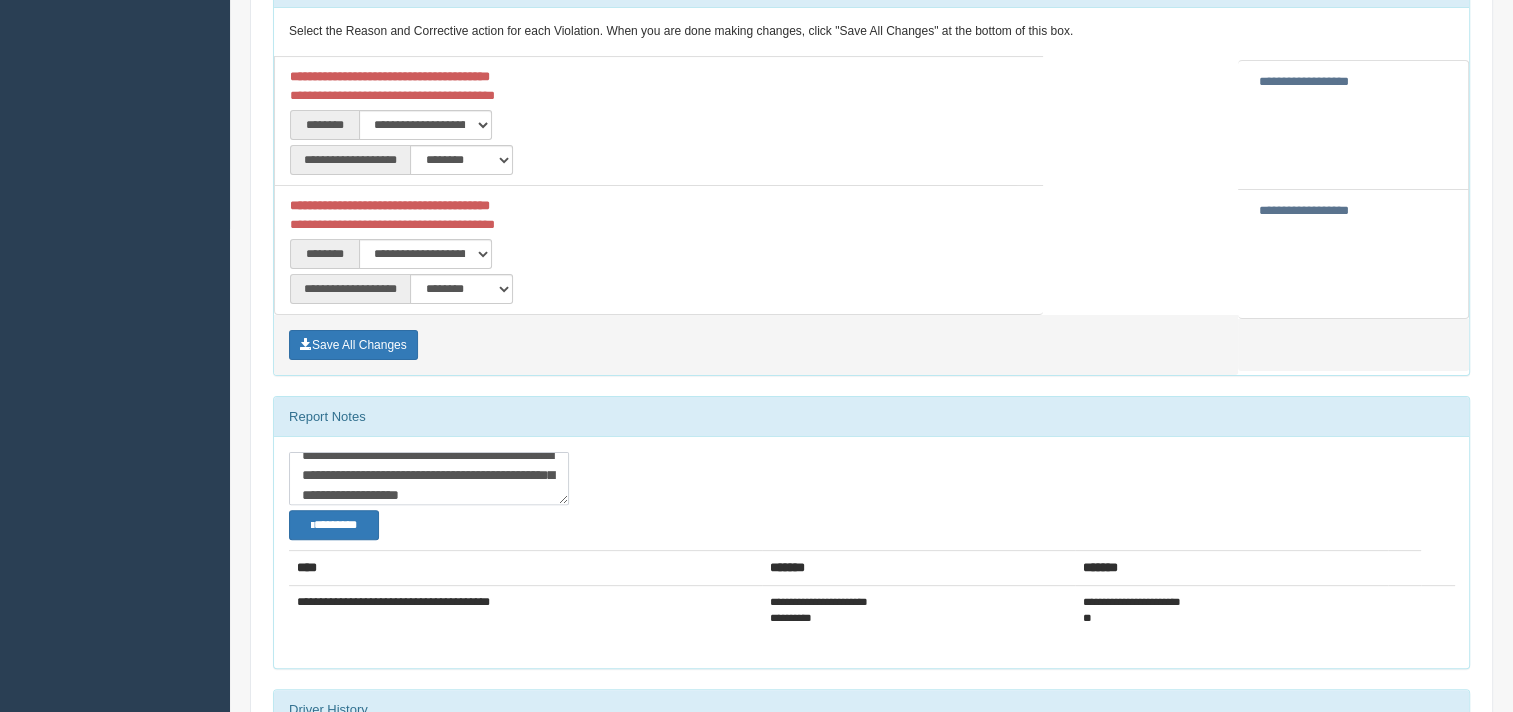 scroll, scrollTop: 40, scrollLeft: 0, axis: vertical 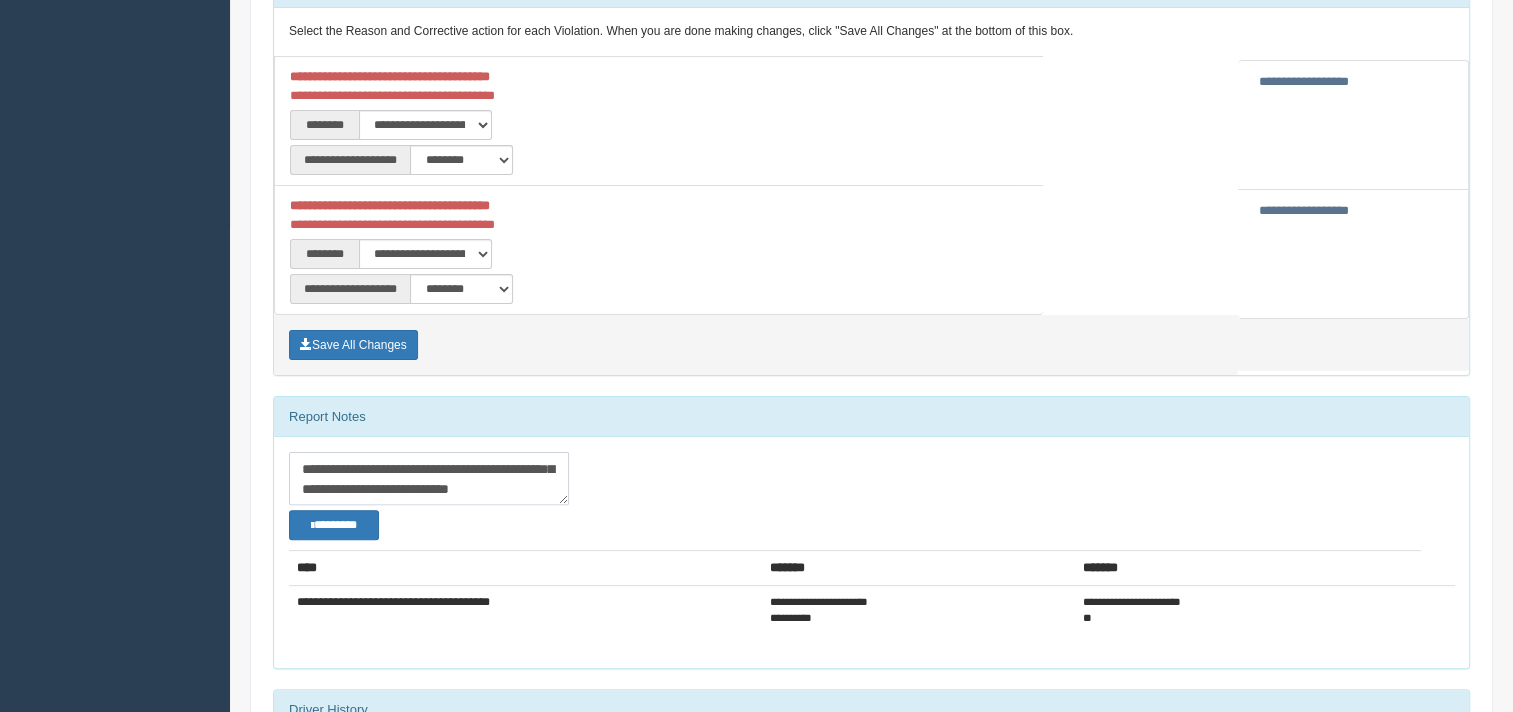 click on "**********" at bounding box center (429, 479) 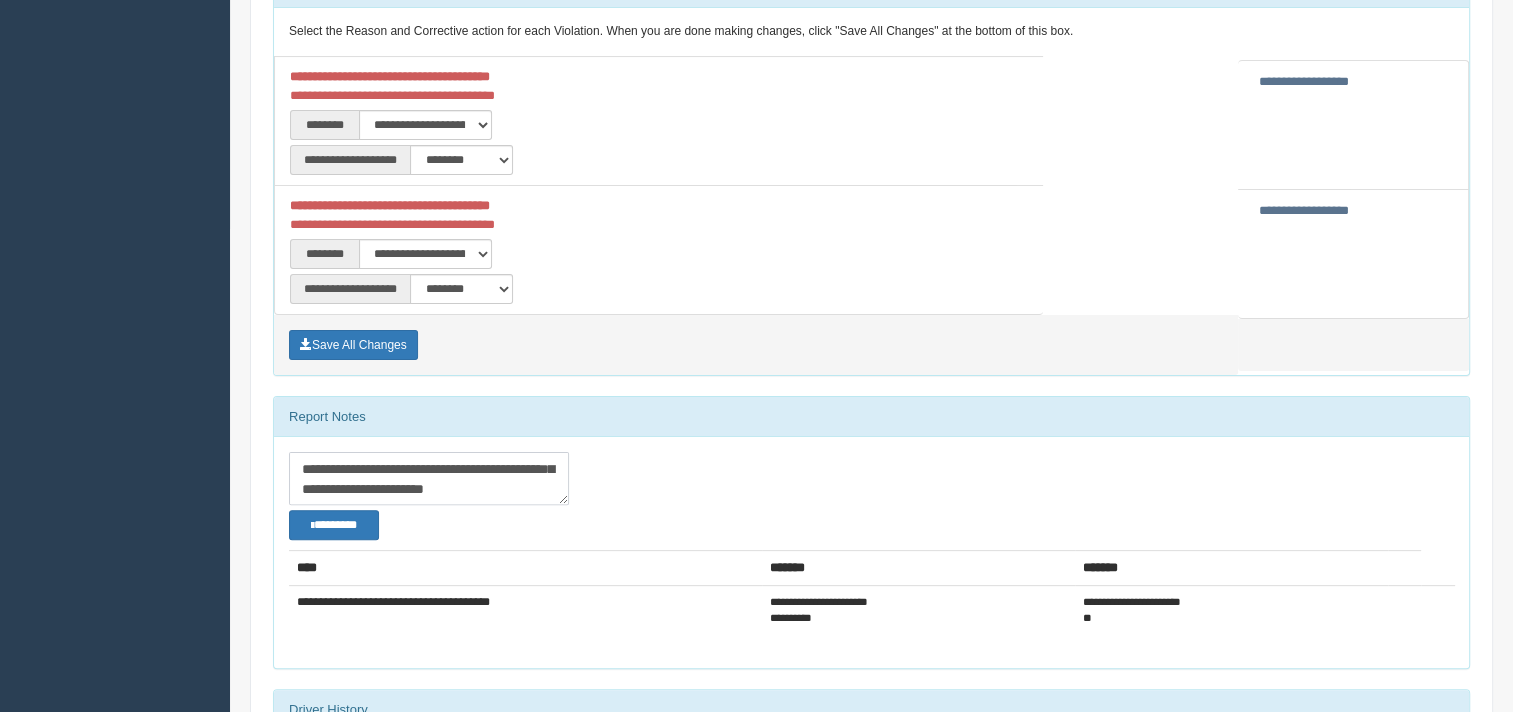 click on "**********" at bounding box center (429, 479) 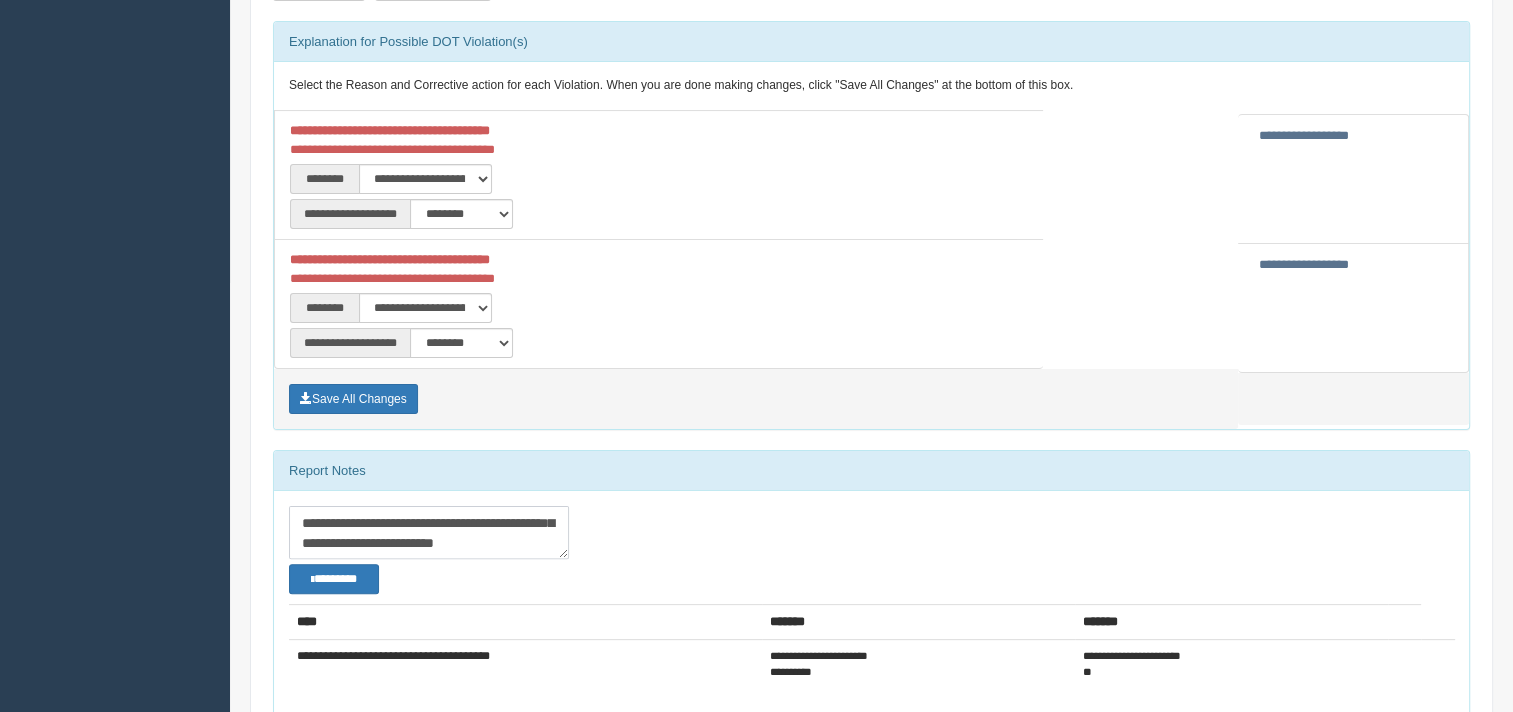 scroll, scrollTop: 383, scrollLeft: 0, axis: vertical 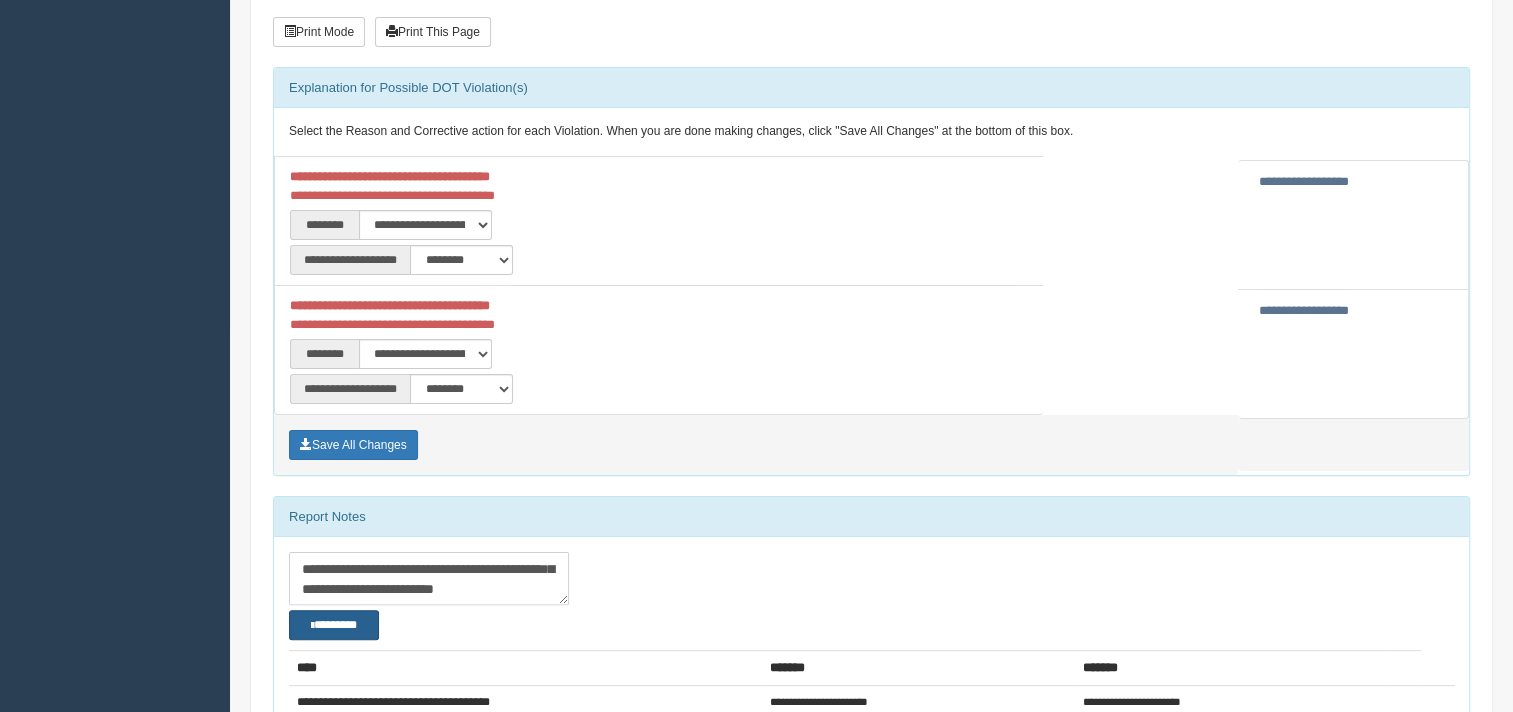type on "**********" 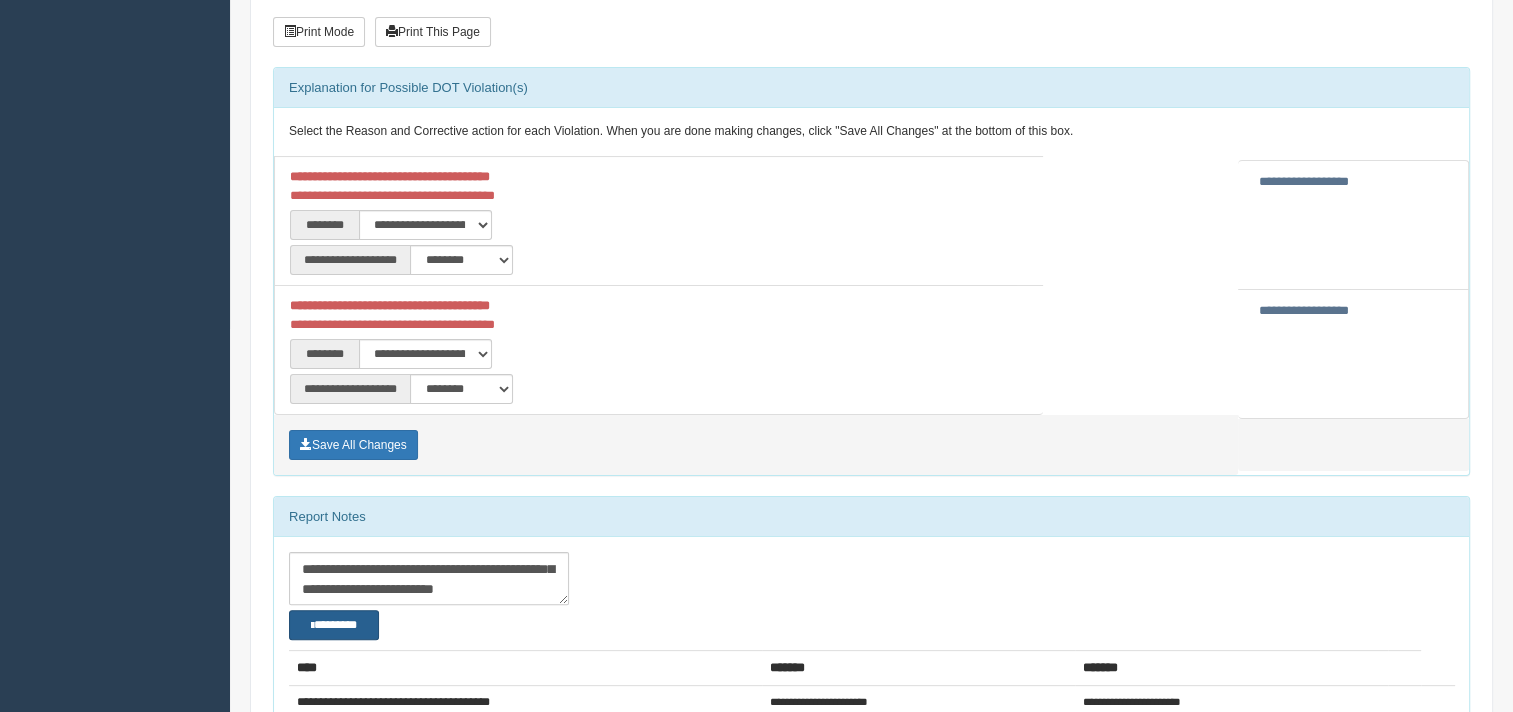 click on "********" at bounding box center [334, 625] 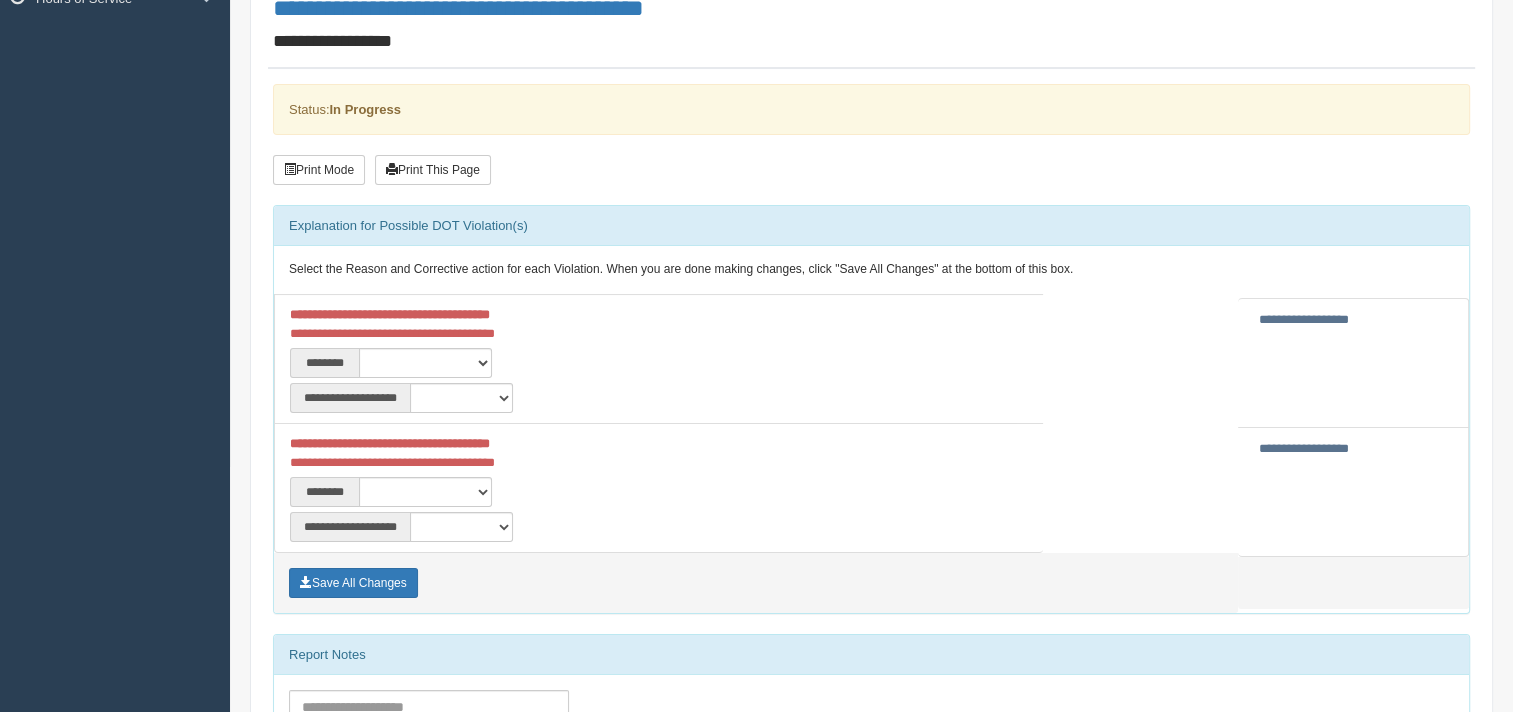 scroll, scrollTop: 300, scrollLeft: 0, axis: vertical 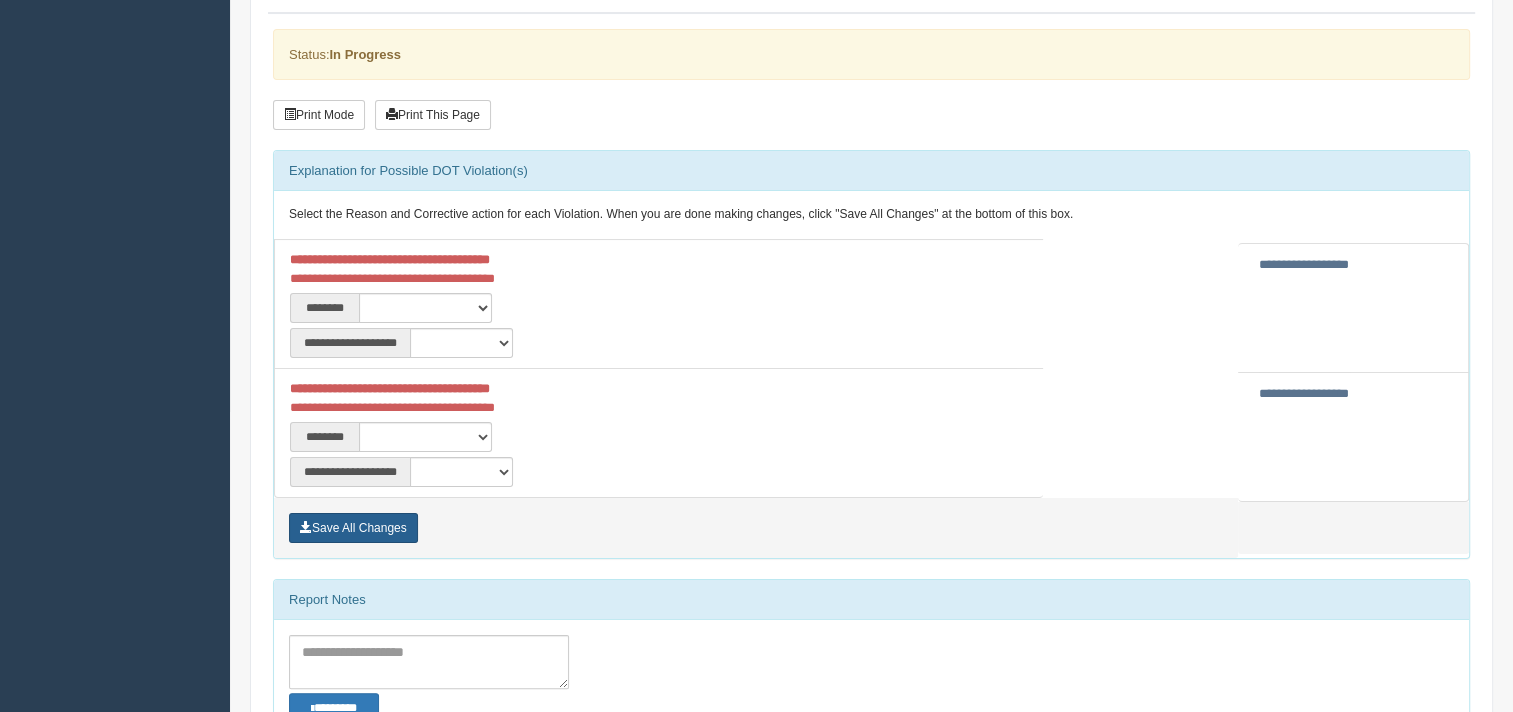 drag, startPoint x: 363, startPoint y: 480, endPoint x: 386, endPoint y: 475, distance: 23.537205 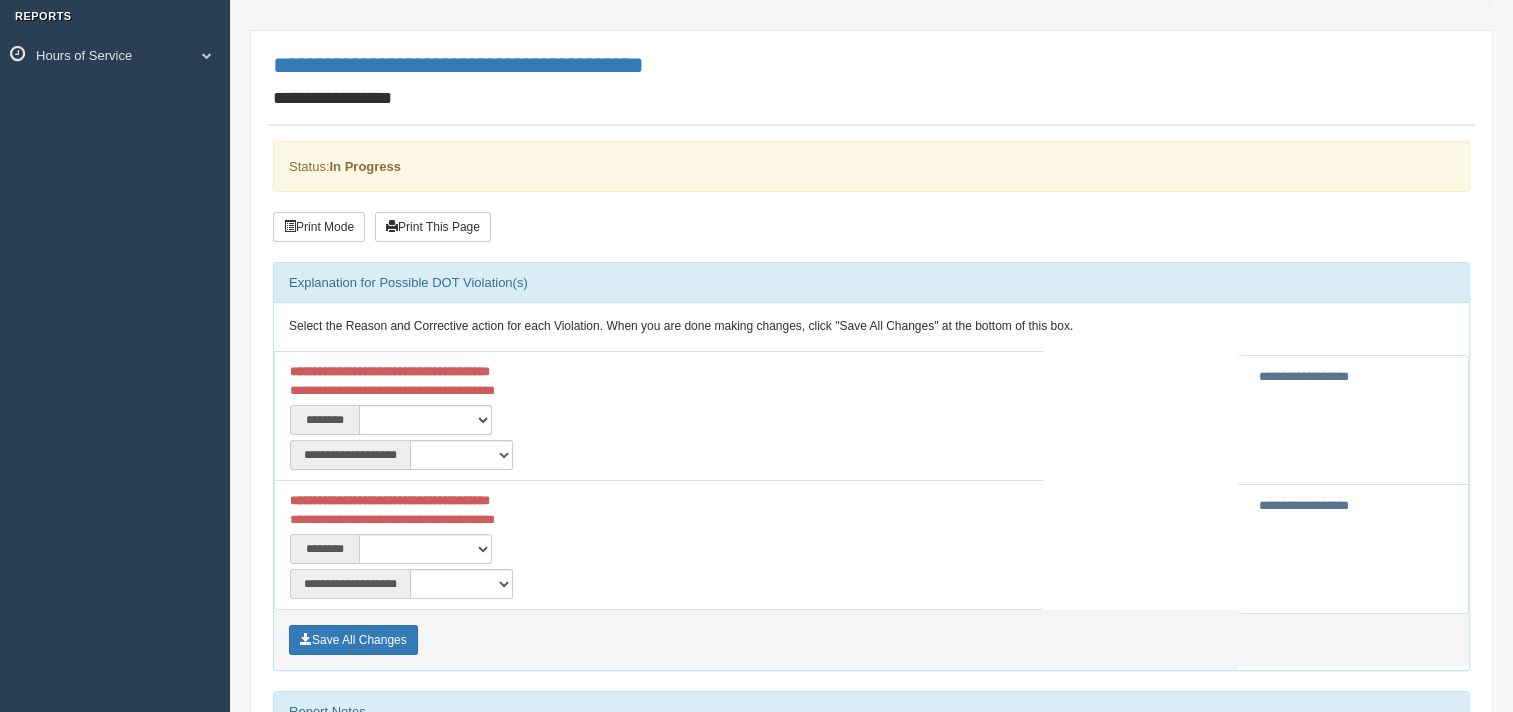 scroll, scrollTop: 132, scrollLeft: 0, axis: vertical 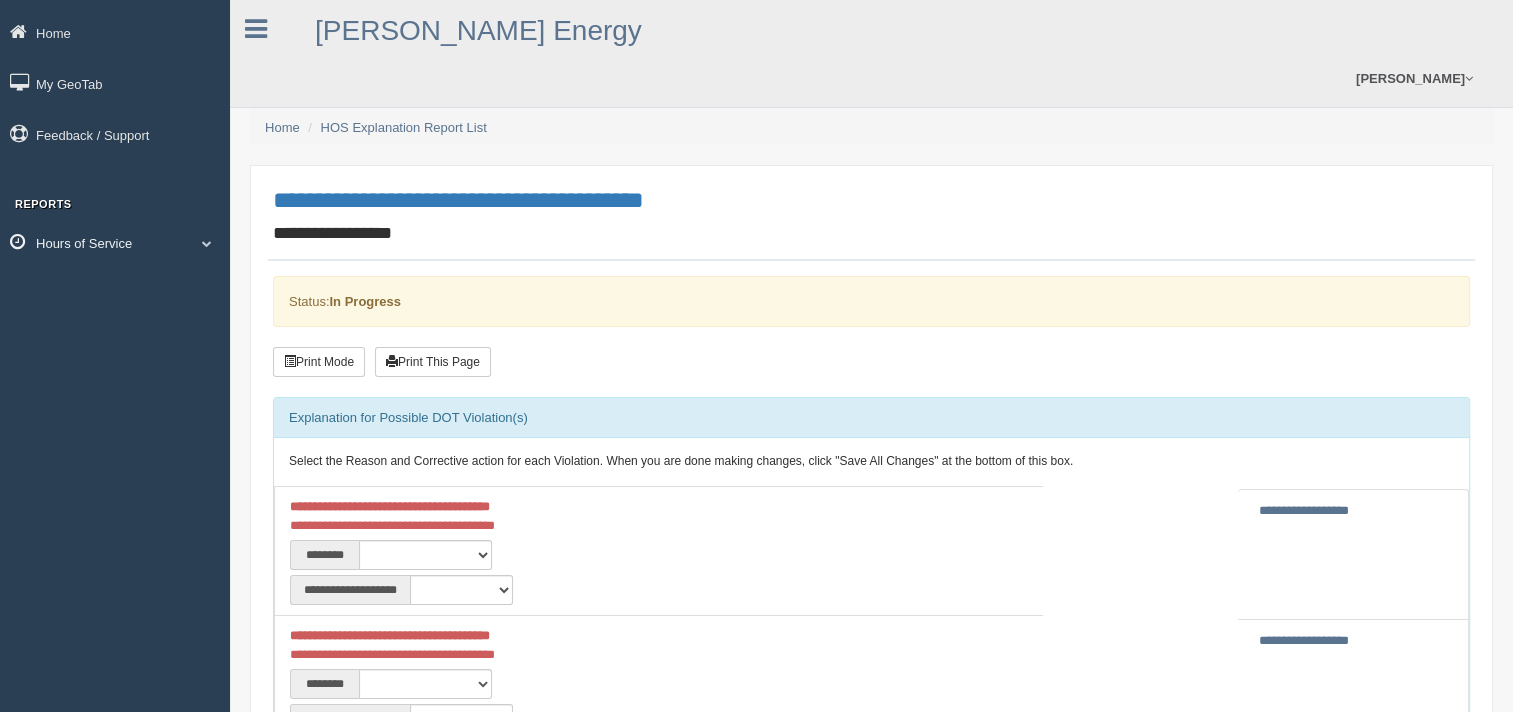 click at bounding box center (207, 243) 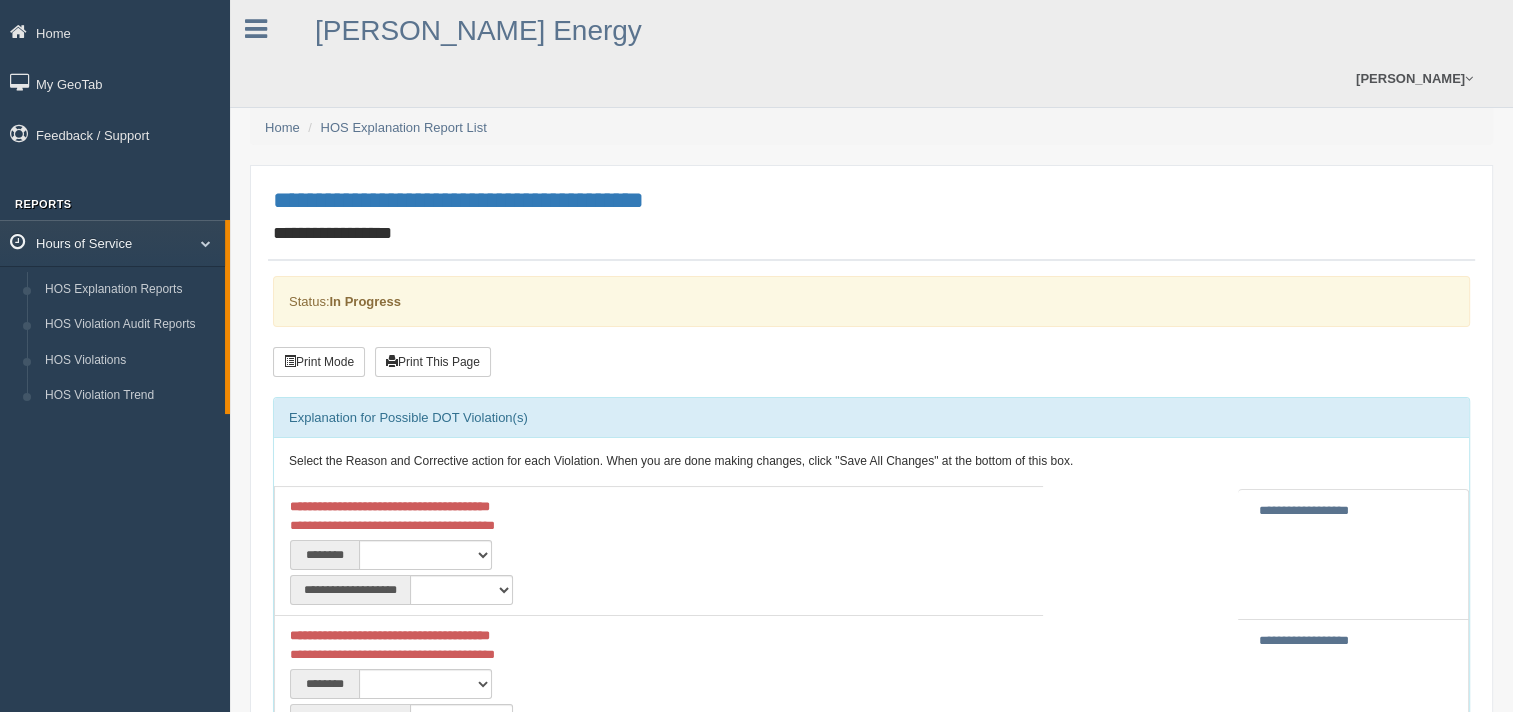 click at bounding box center [198, 243] 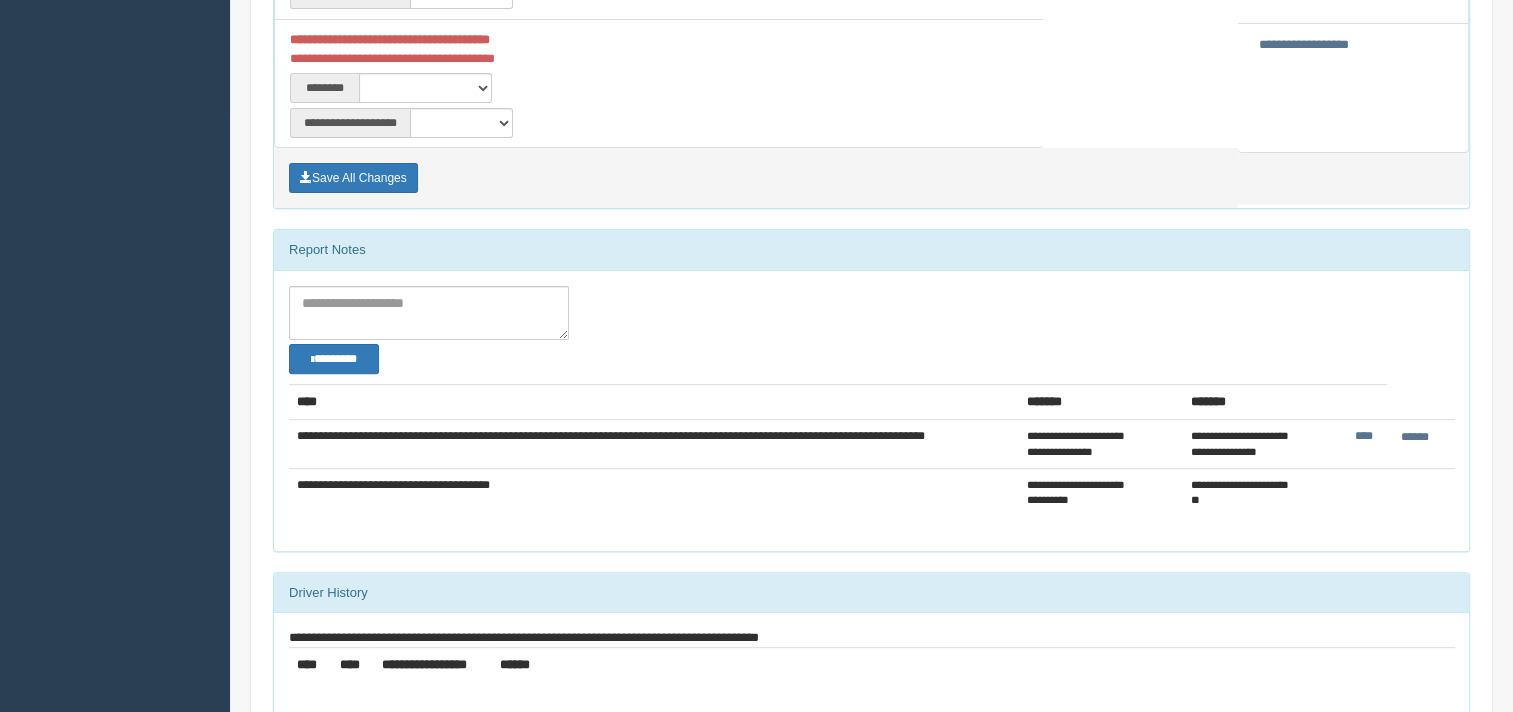 scroll, scrollTop: 600, scrollLeft: 0, axis: vertical 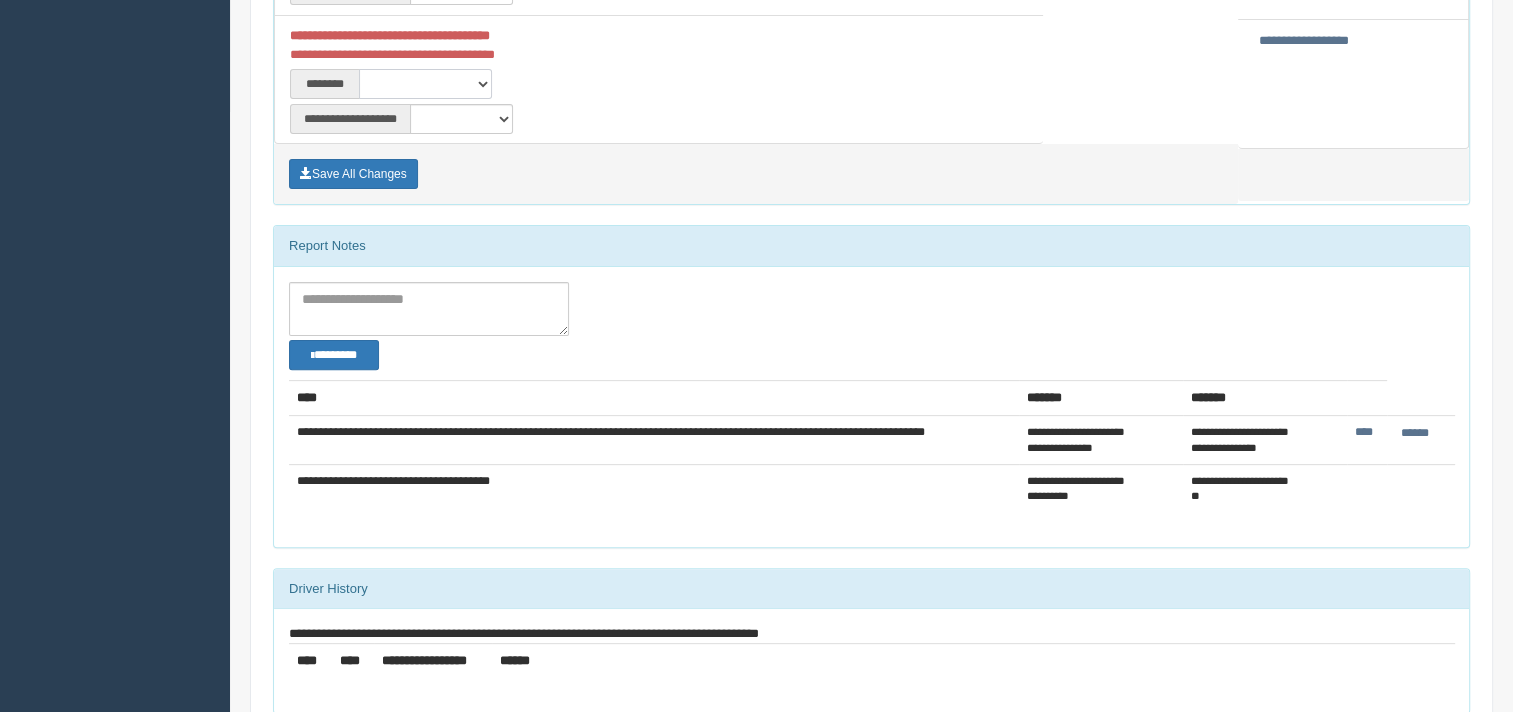 click on "**********" at bounding box center [425, 84] 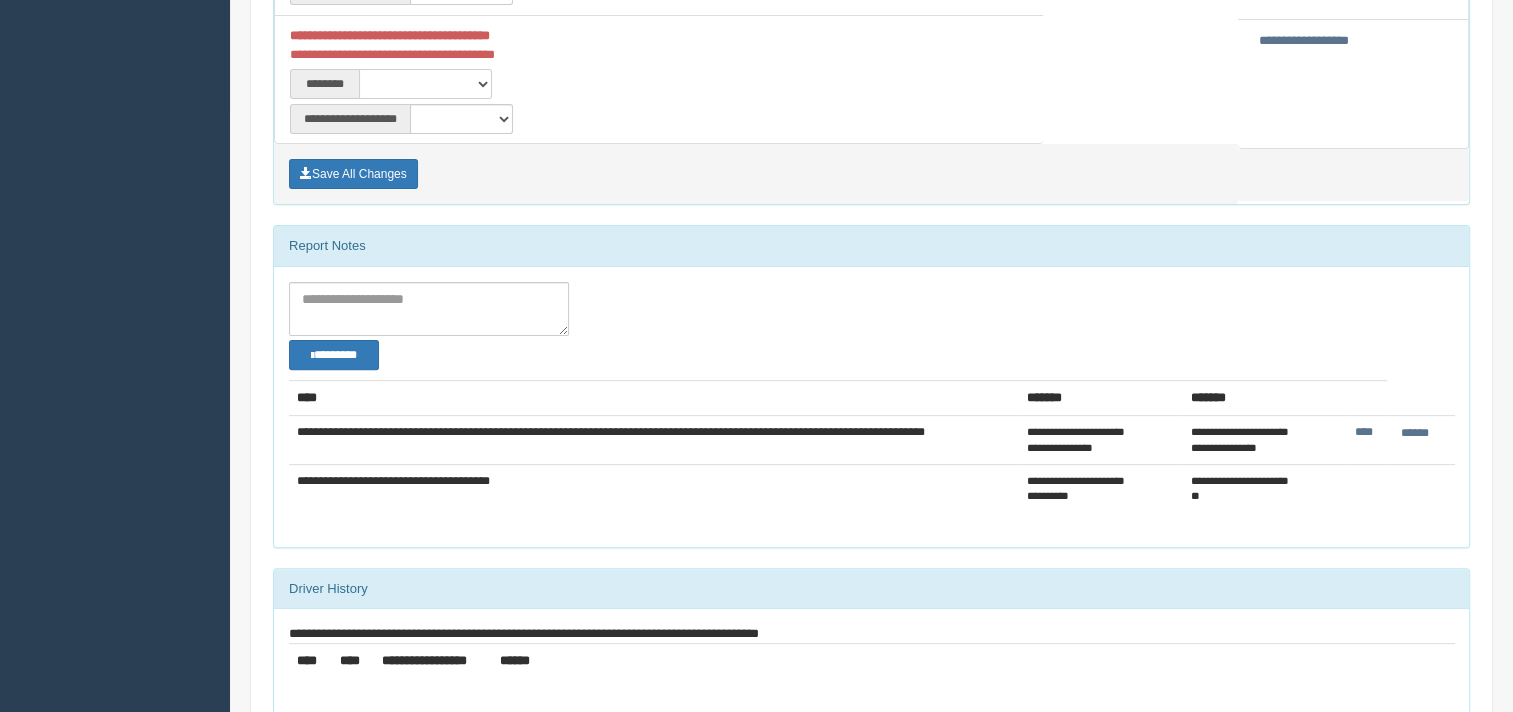 select on "****" 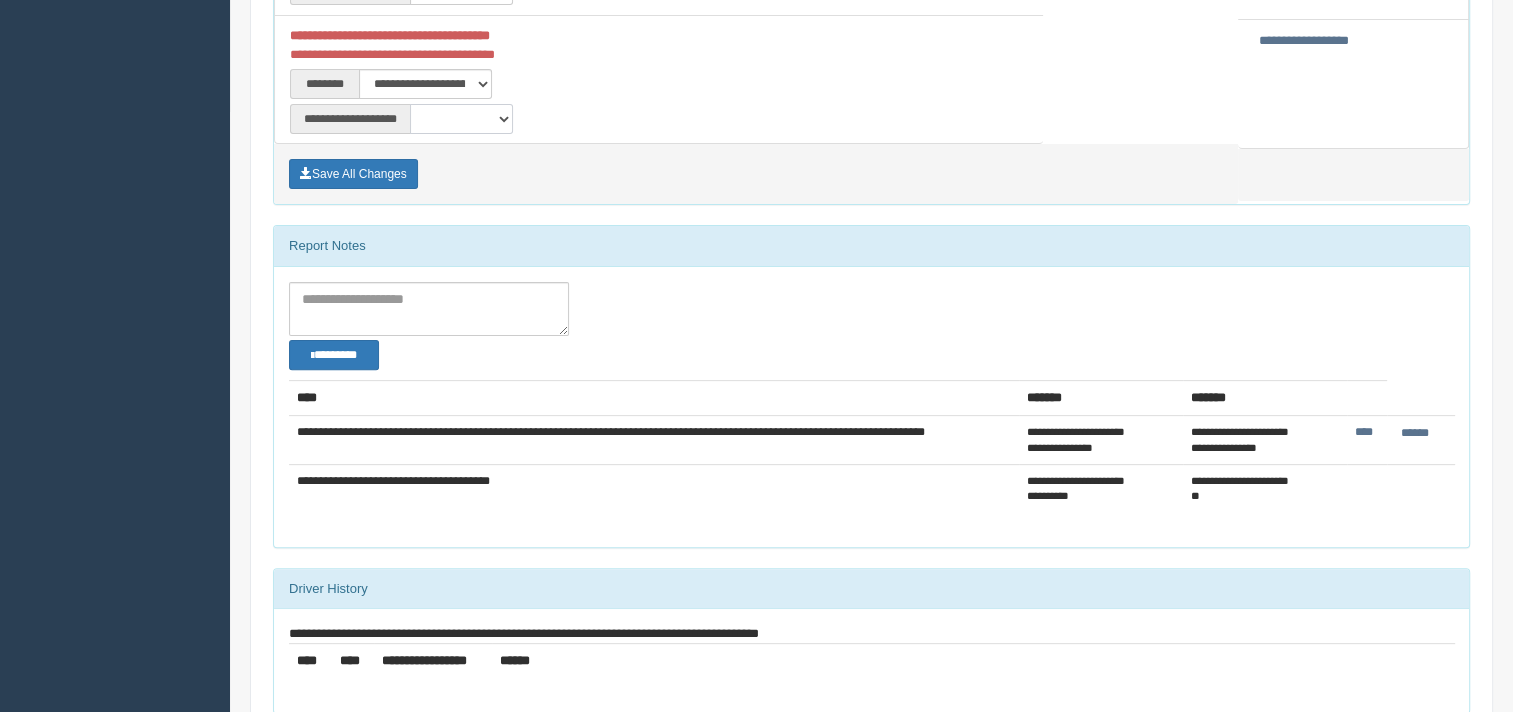 click on "**********" at bounding box center (461, 119) 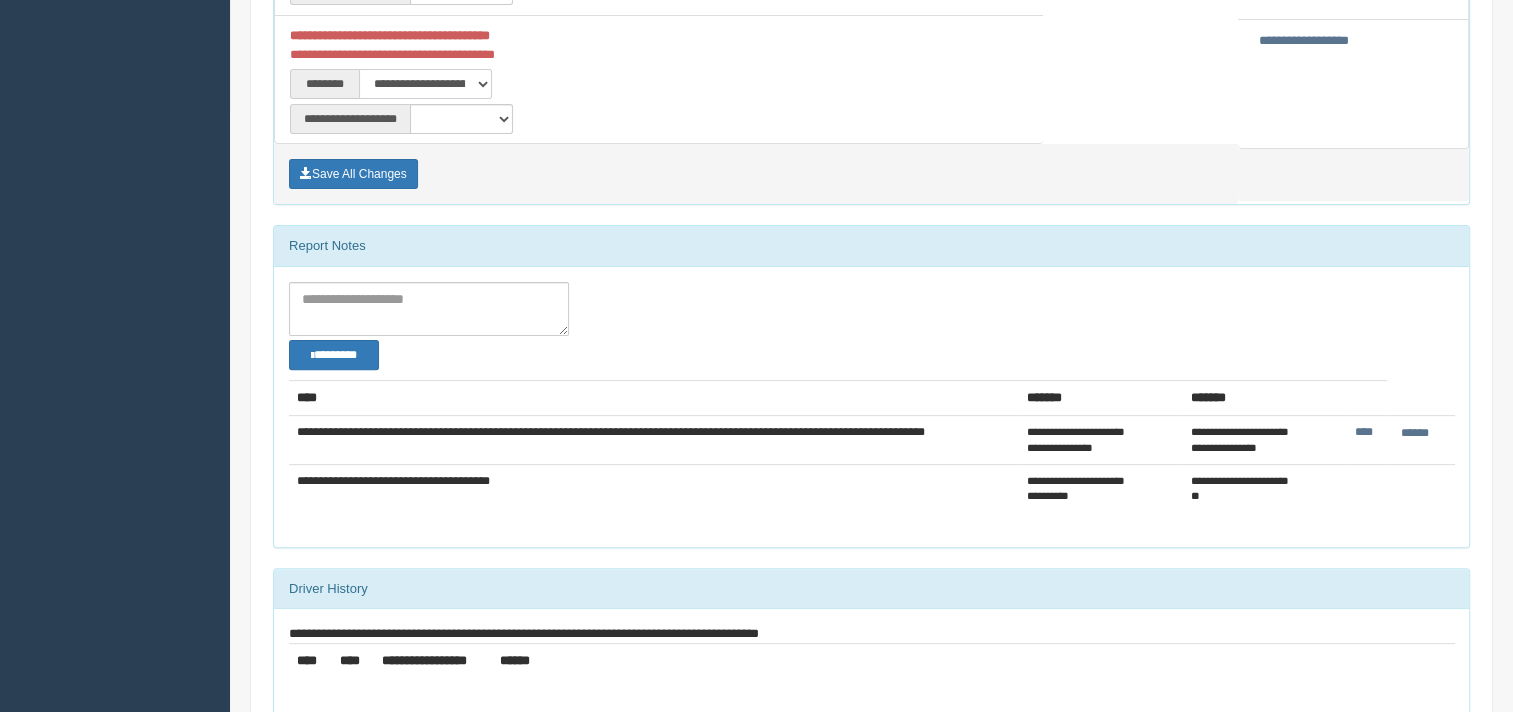 click on "**********" at bounding box center [425, 84] 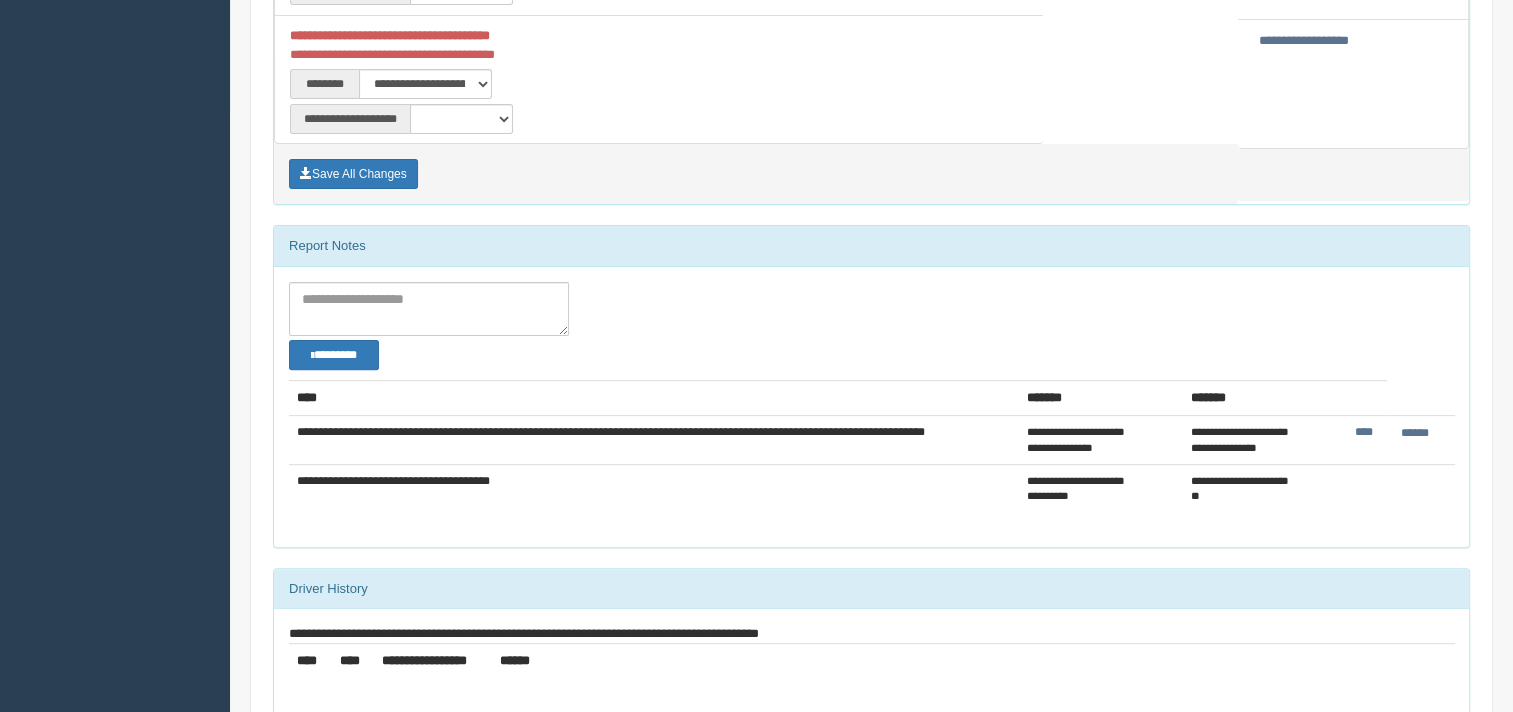 click on "**********" at bounding box center (469, 84) 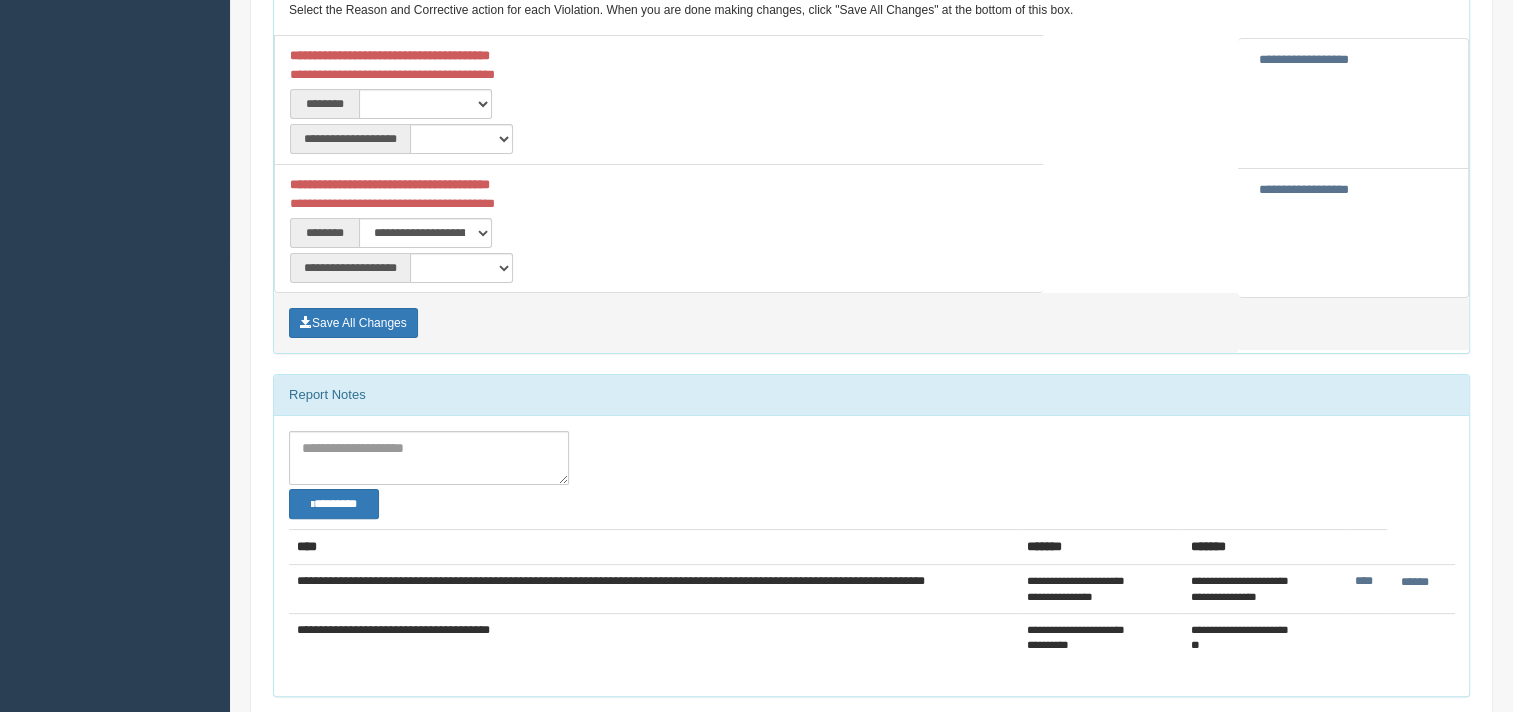 scroll, scrollTop: 500, scrollLeft: 0, axis: vertical 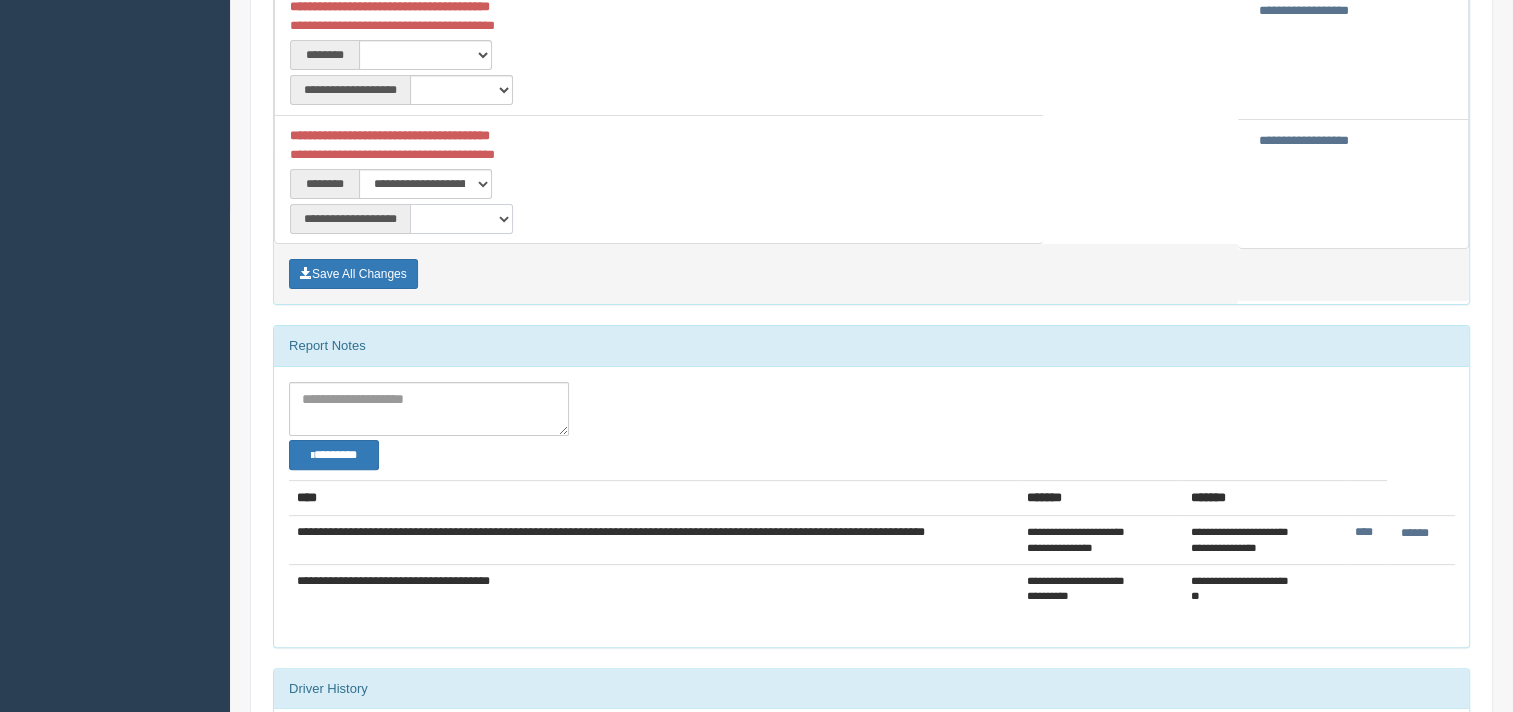 click on "**********" at bounding box center [461, 219] 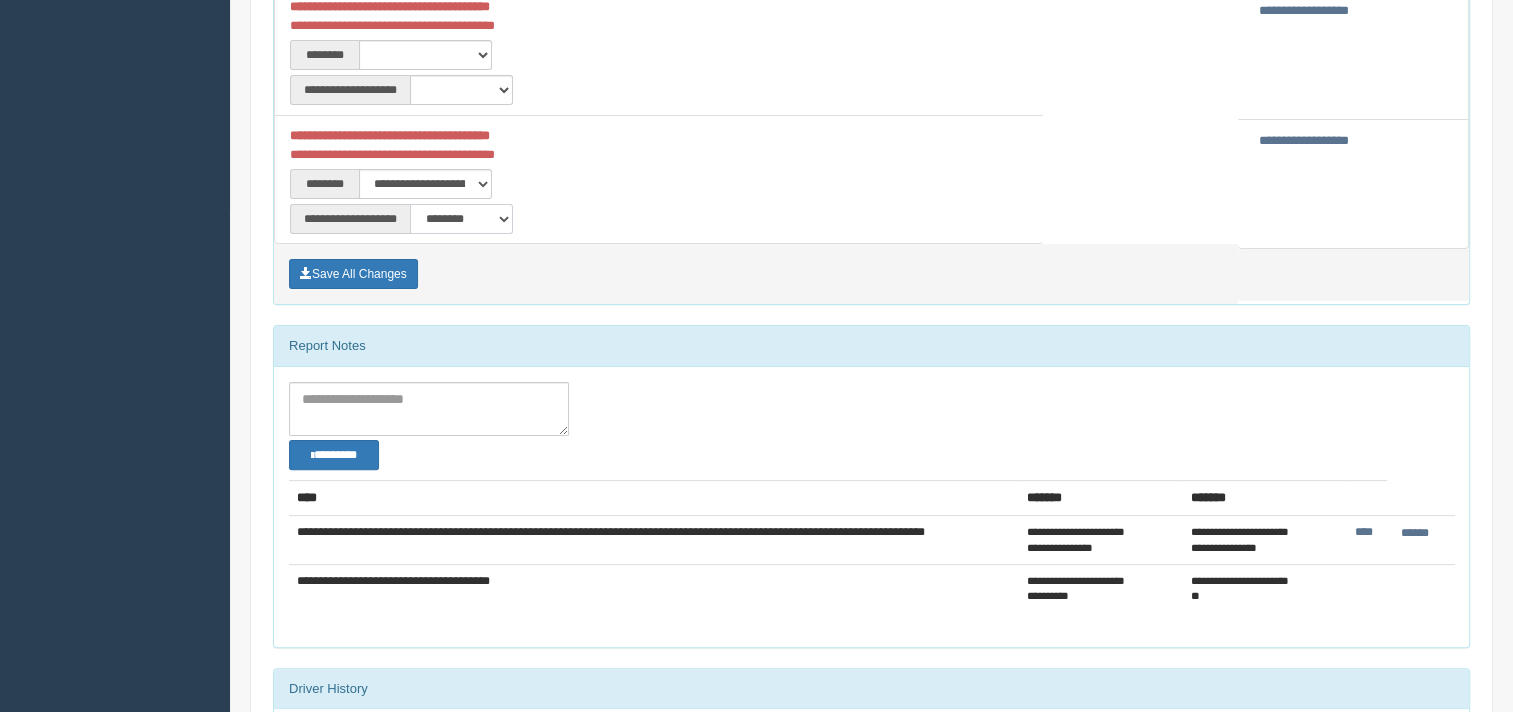 click on "**********" at bounding box center (461, 219) 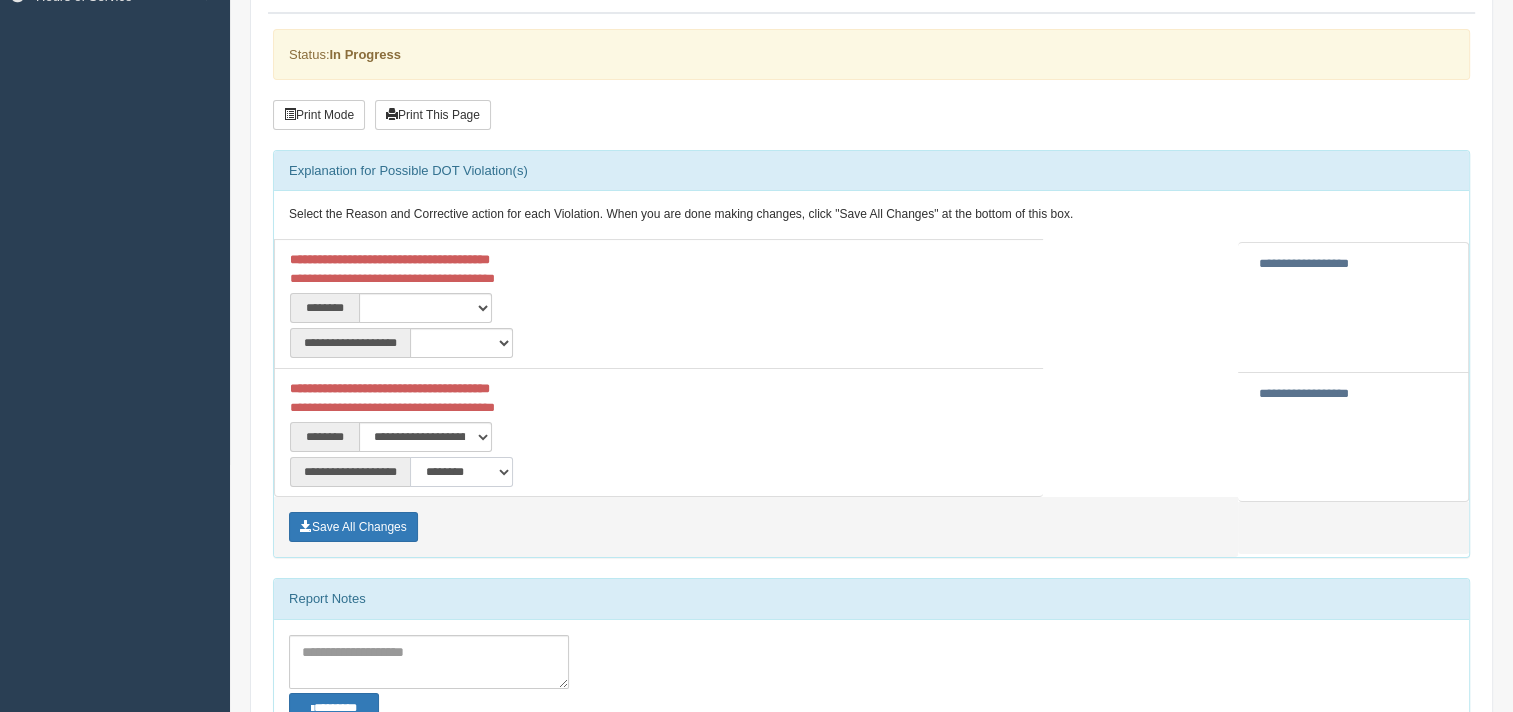 scroll, scrollTop: 200, scrollLeft: 0, axis: vertical 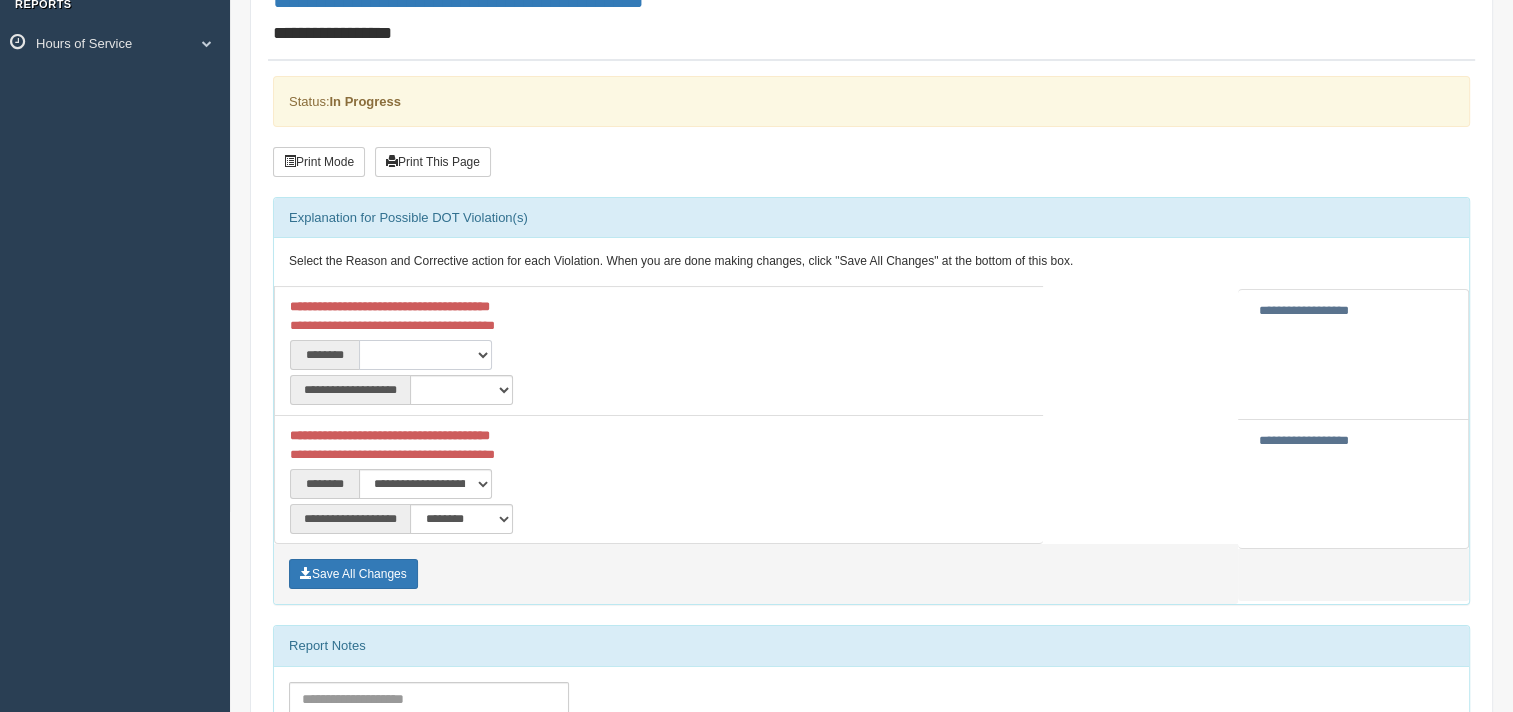 click on "**********" at bounding box center (425, 355) 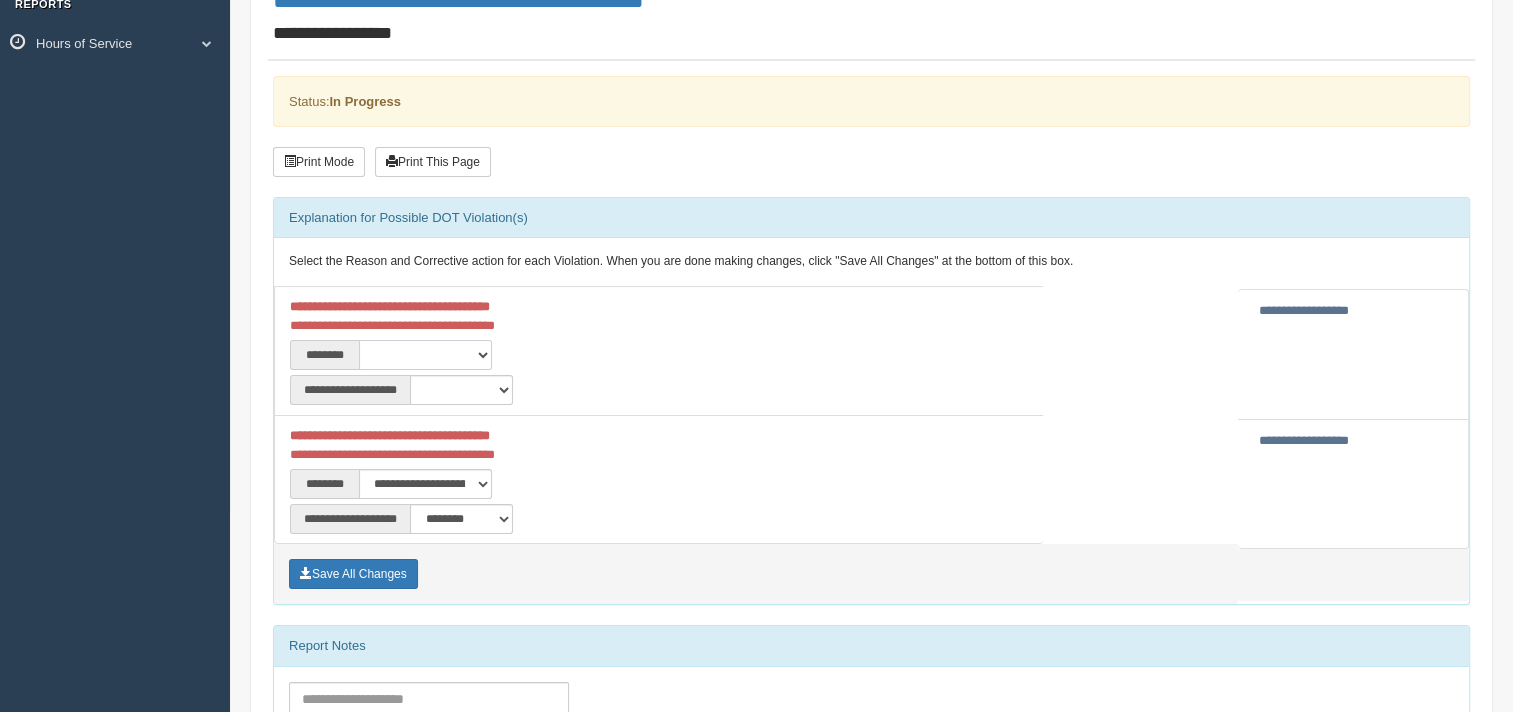 select on "****" 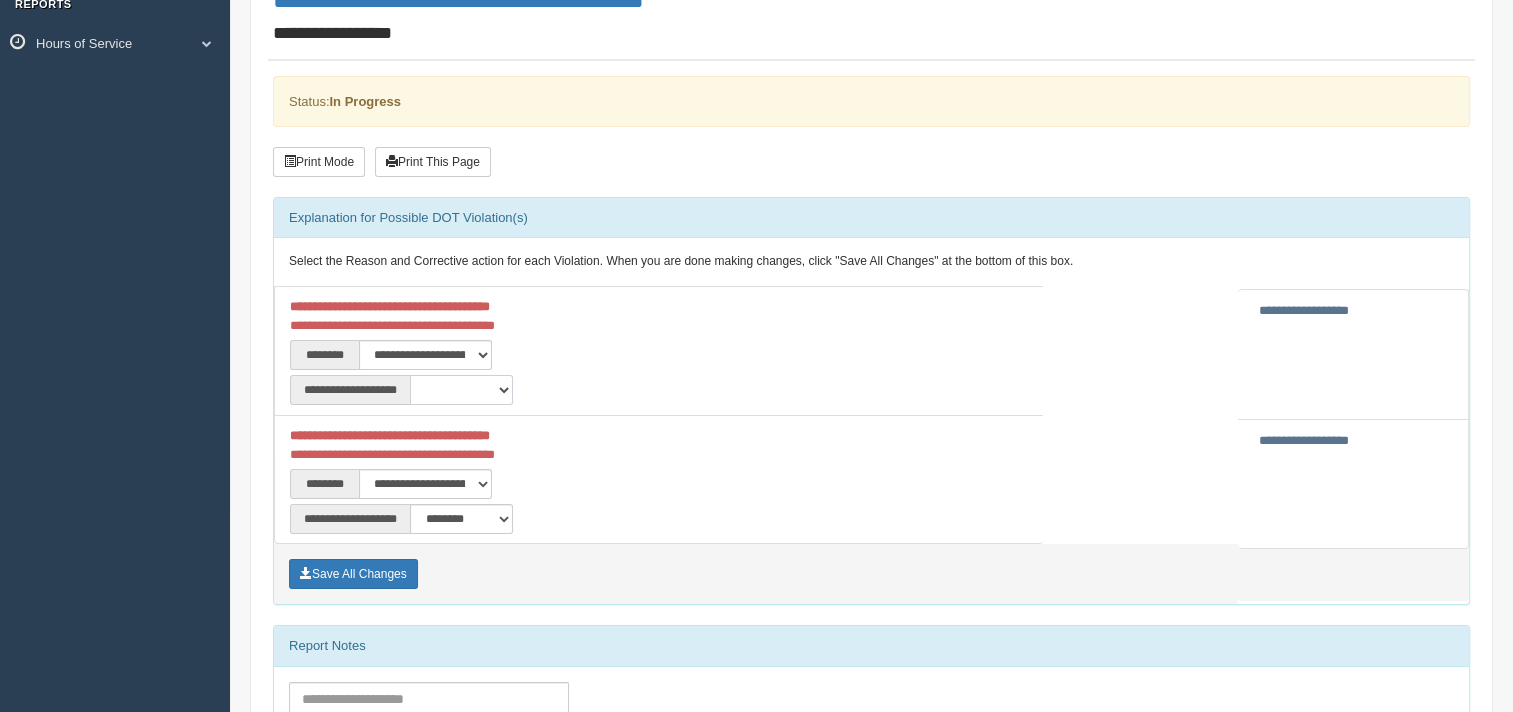 click on "**********" at bounding box center [461, 390] 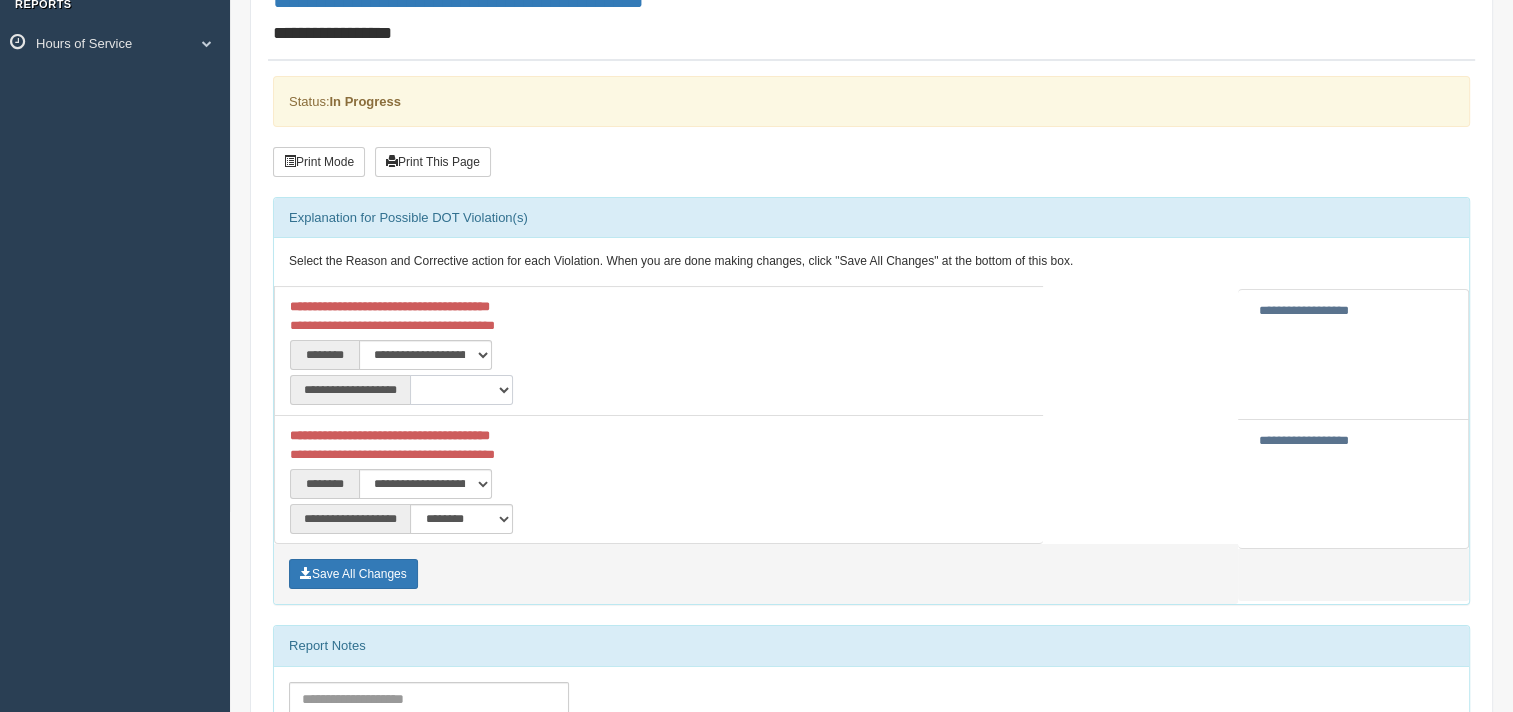 select on "**" 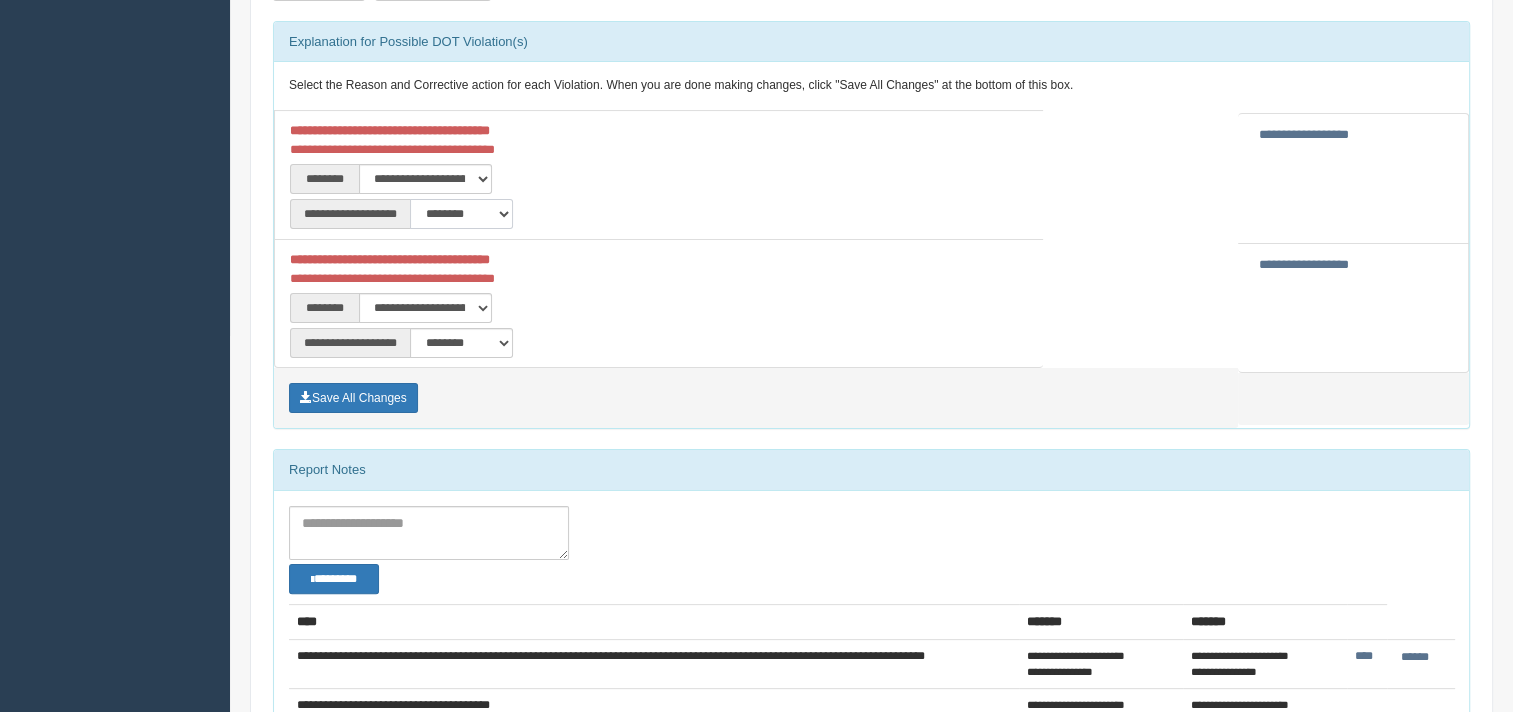 scroll, scrollTop: 400, scrollLeft: 0, axis: vertical 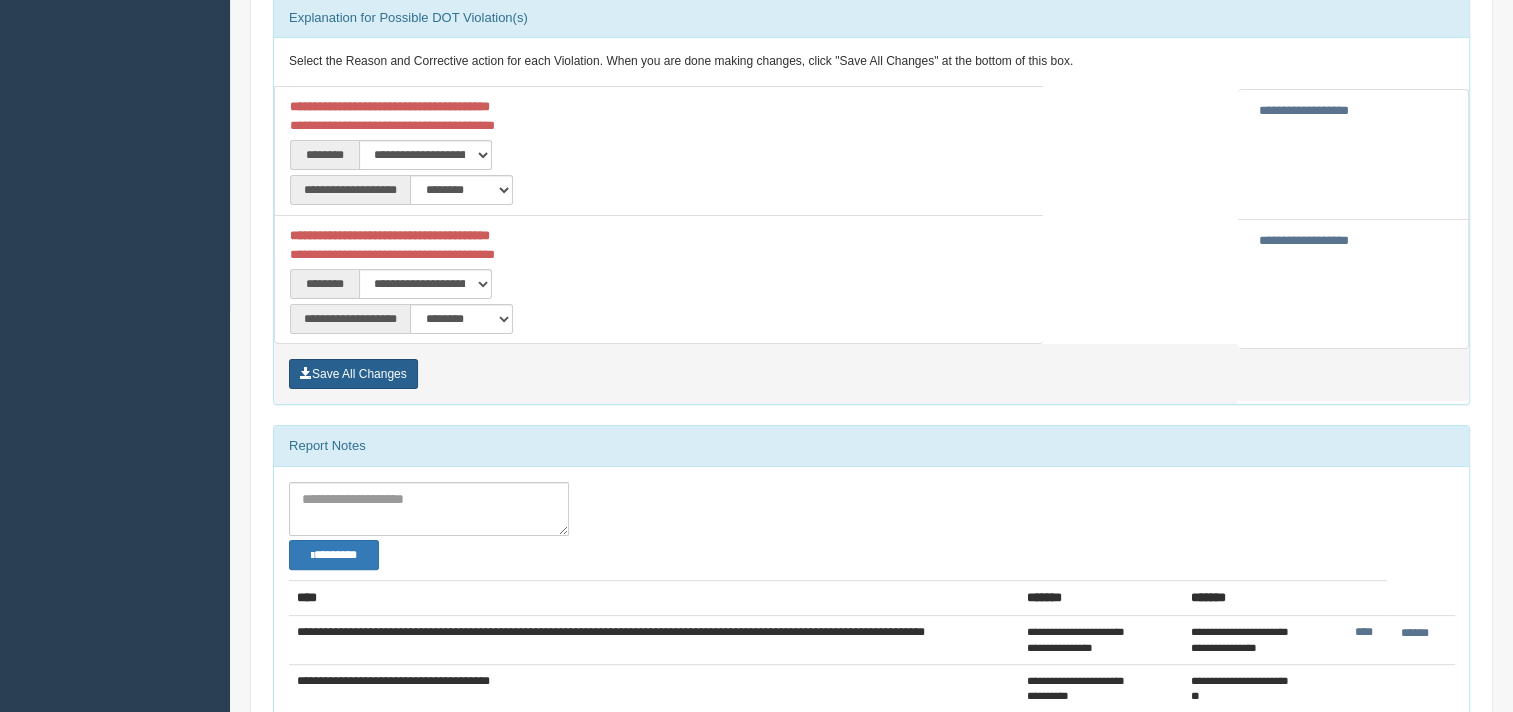click on "Save All Changes" at bounding box center [353, 374] 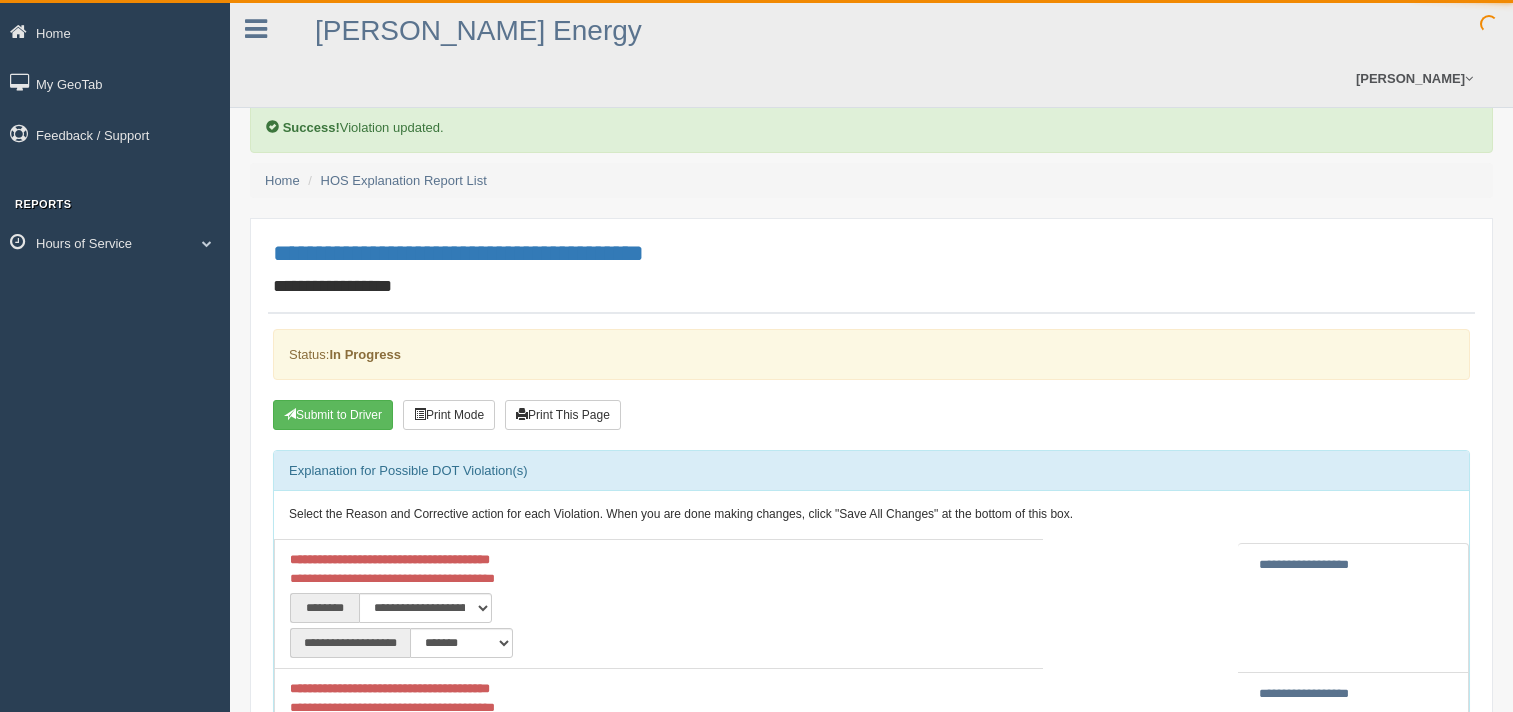 scroll, scrollTop: 0, scrollLeft: 0, axis: both 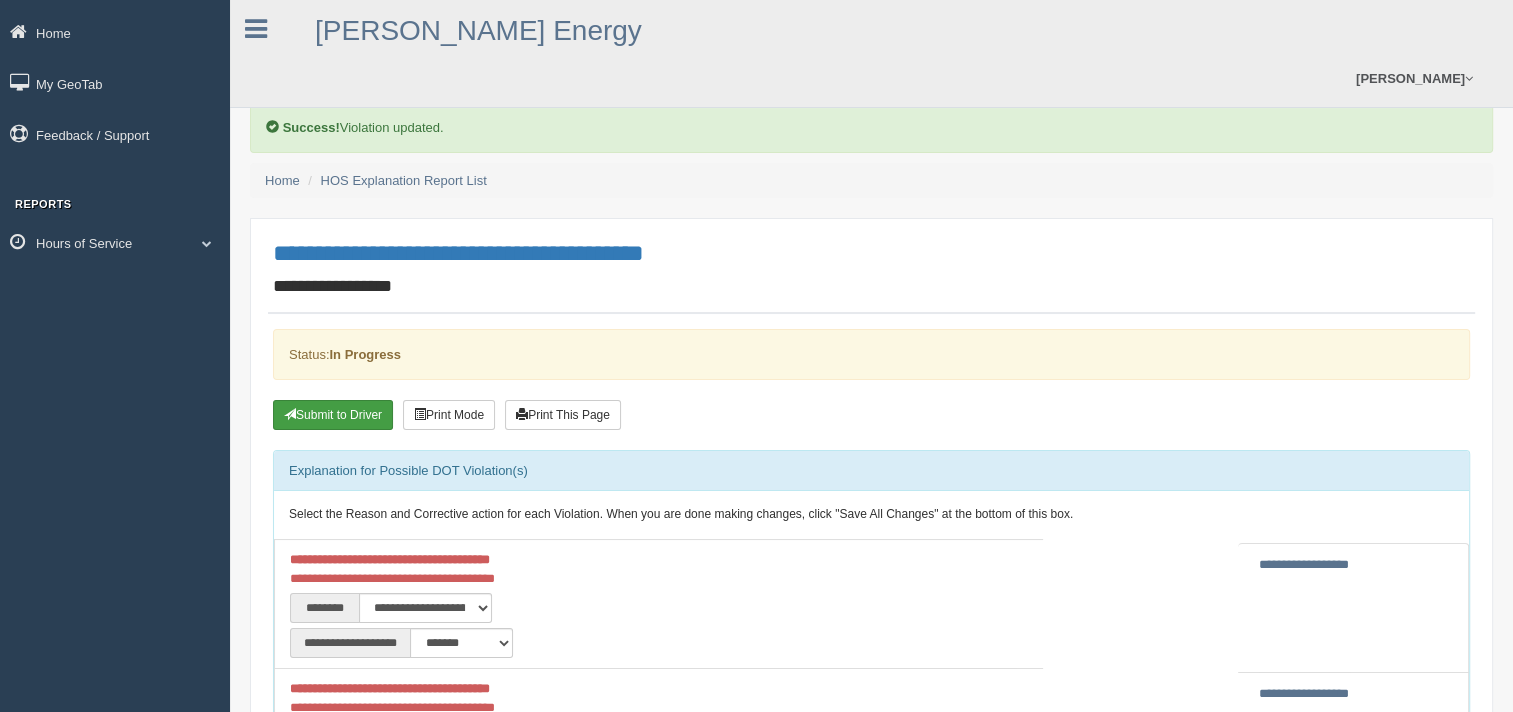 click on "Submit to Driver" at bounding box center (333, 415) 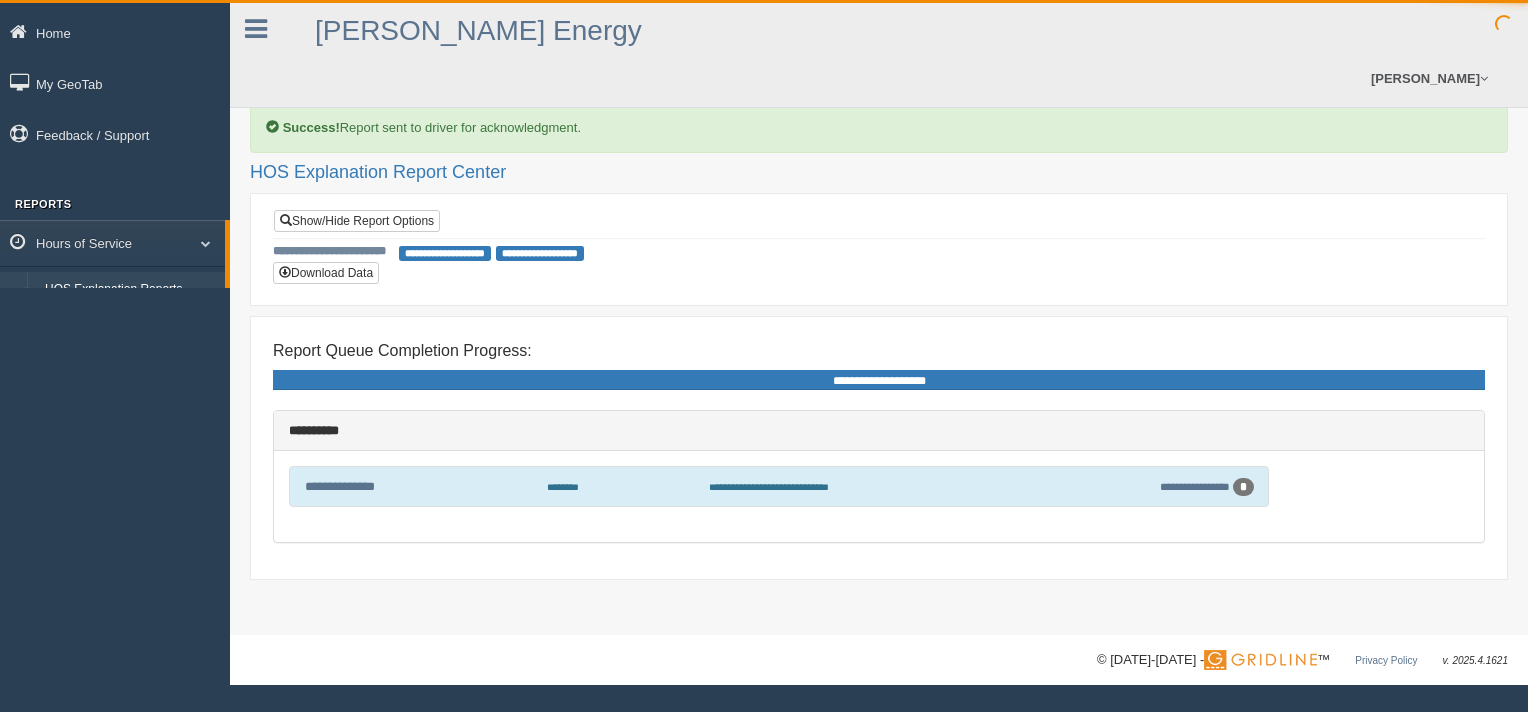 scroll, scrollTop: 0, scrollLeft: 0, axis: both 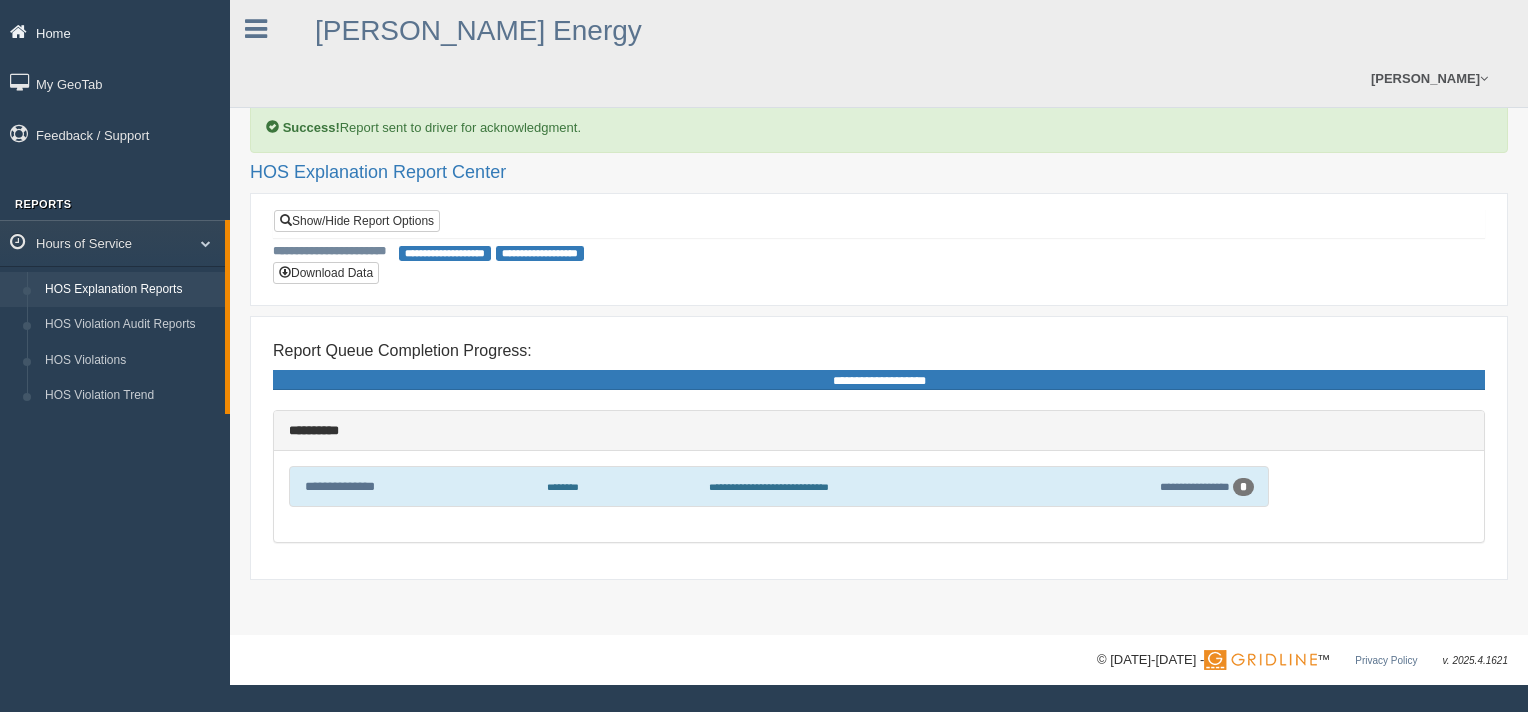 click on "Home" at bounding box center (115, 32) 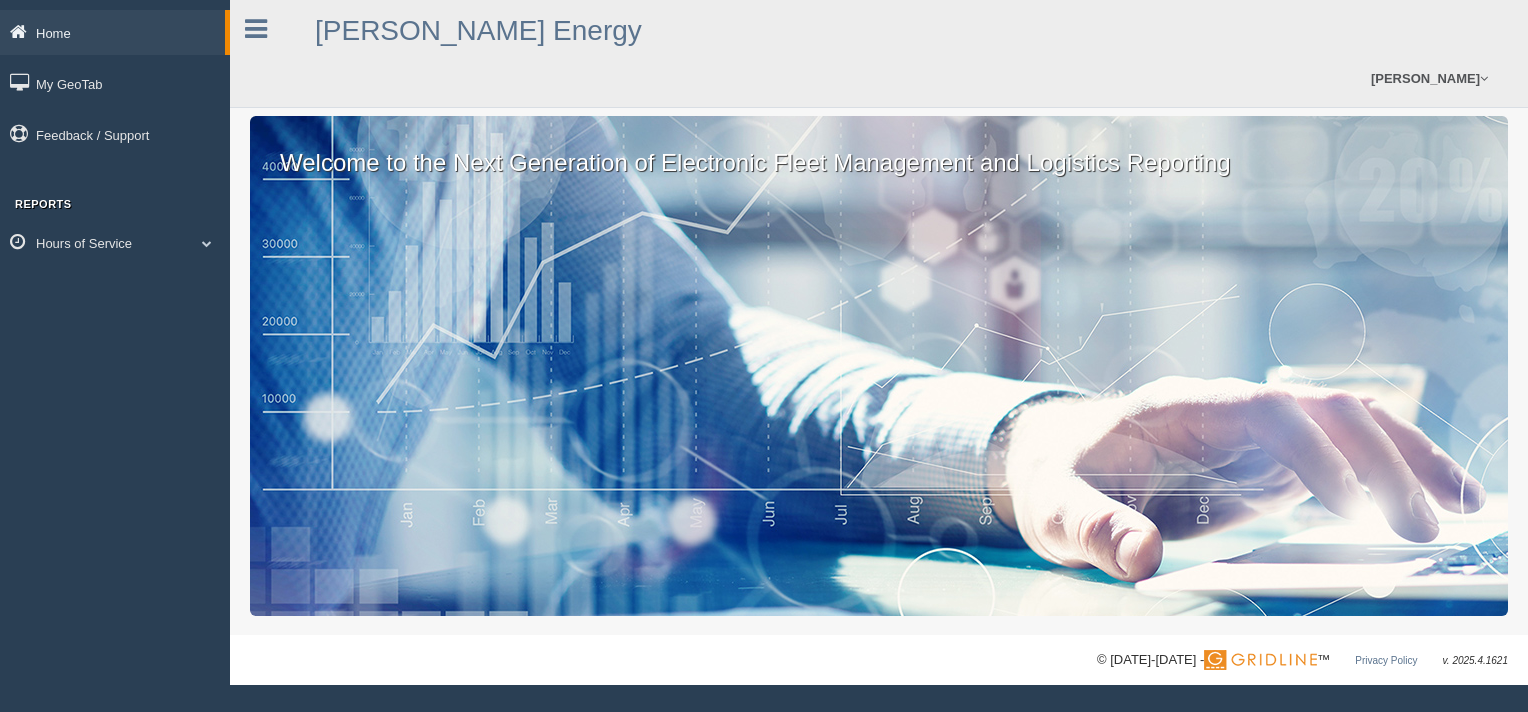 scroll, scrollTop: 0, scrollLeft: 0, axis: both 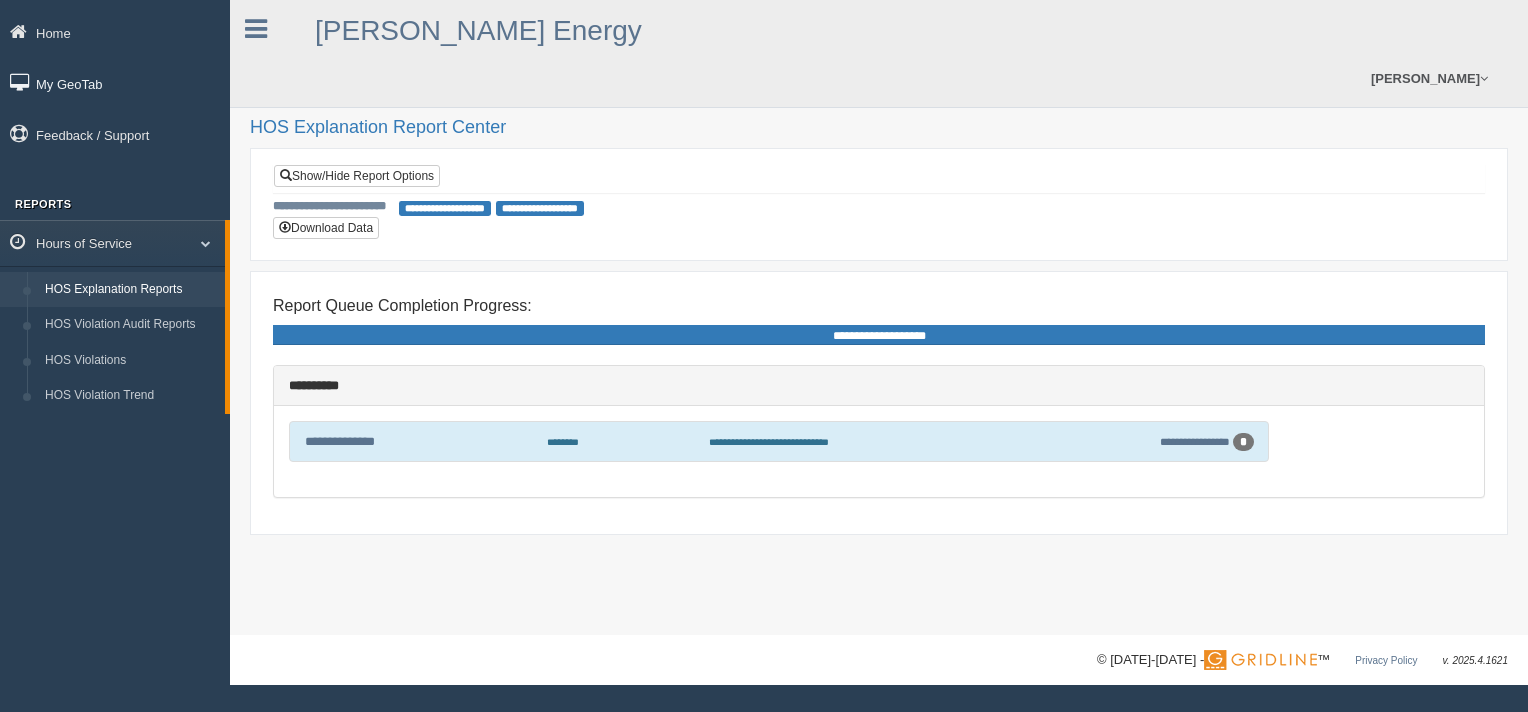 click on "My GeoTab" at bounding box center (115, 83) 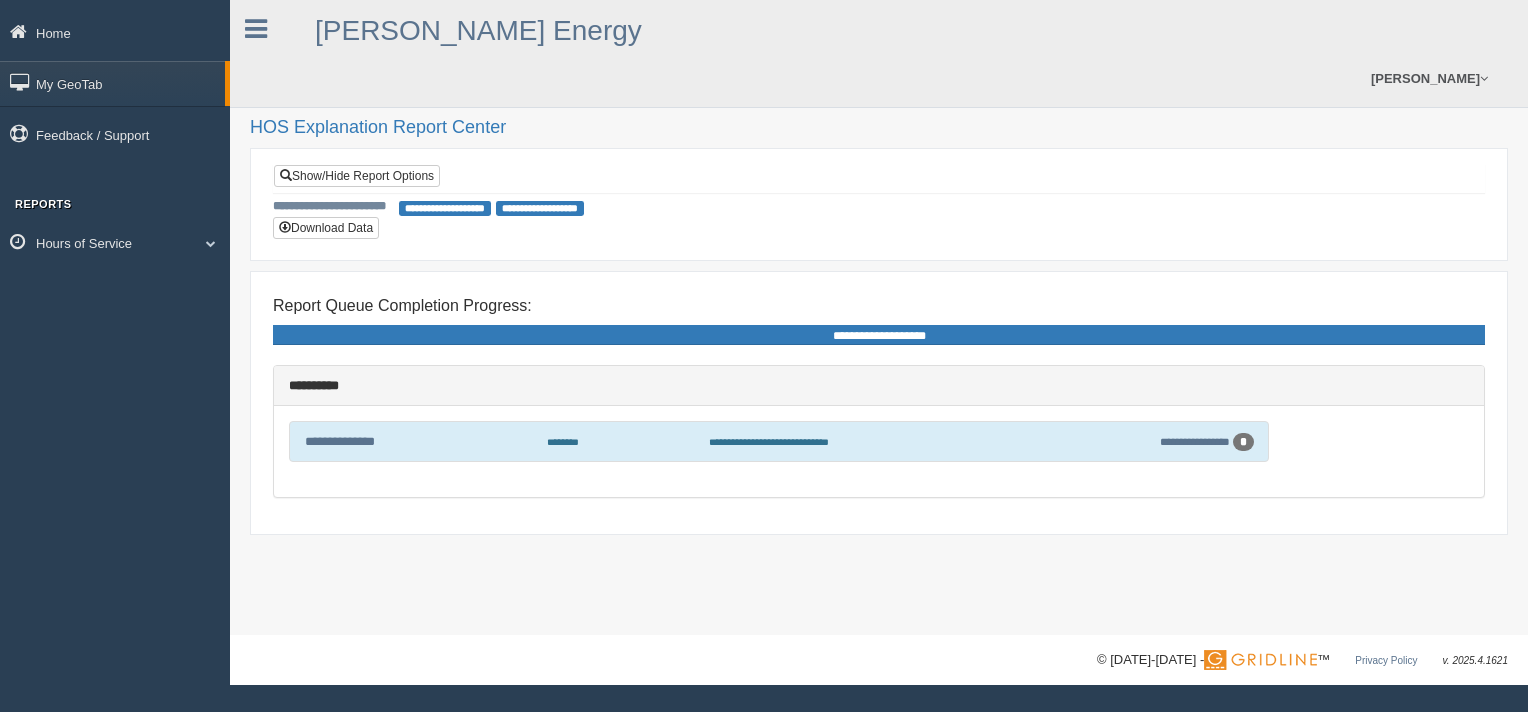 click on "Reports" at bounding box center (115, 204) 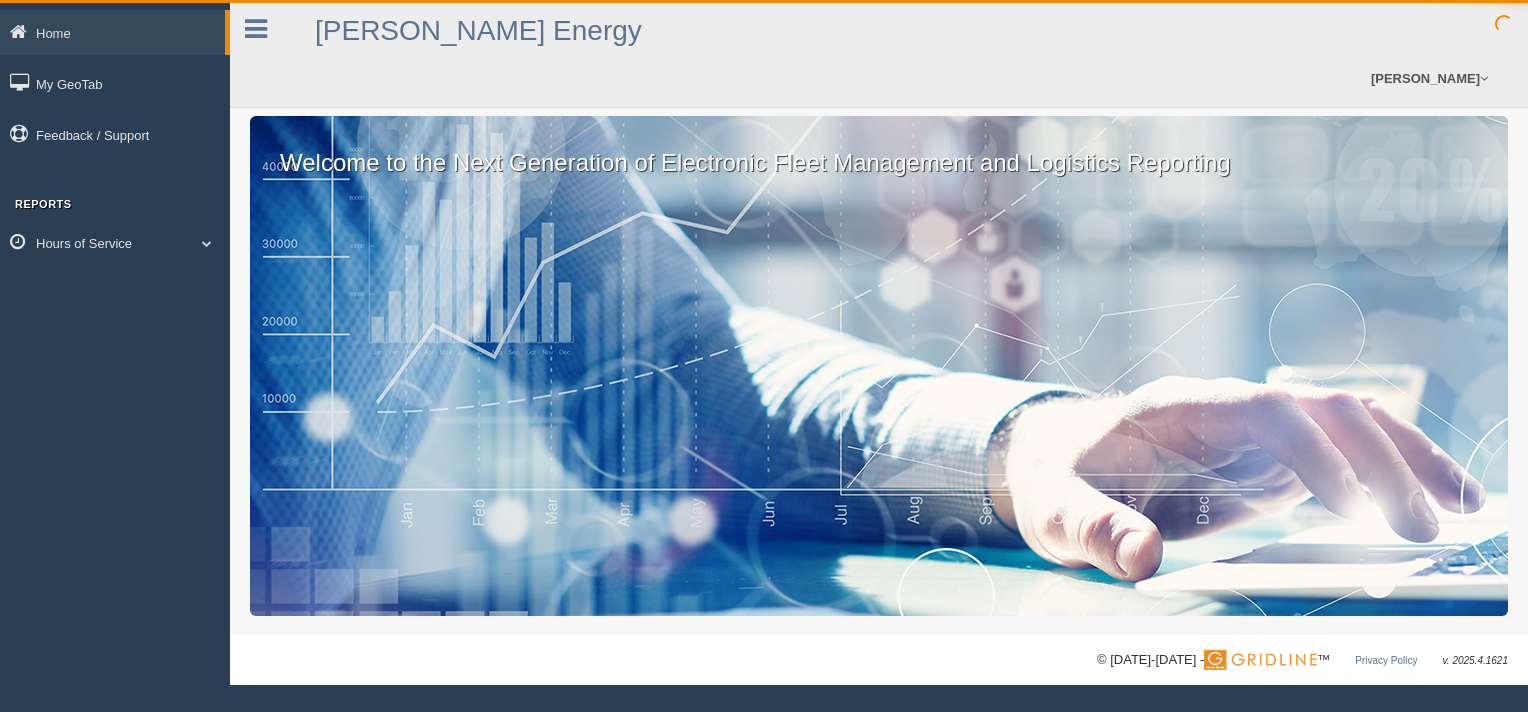 scroll, scrollTop: 0, scrollLeft: 0, axis: both 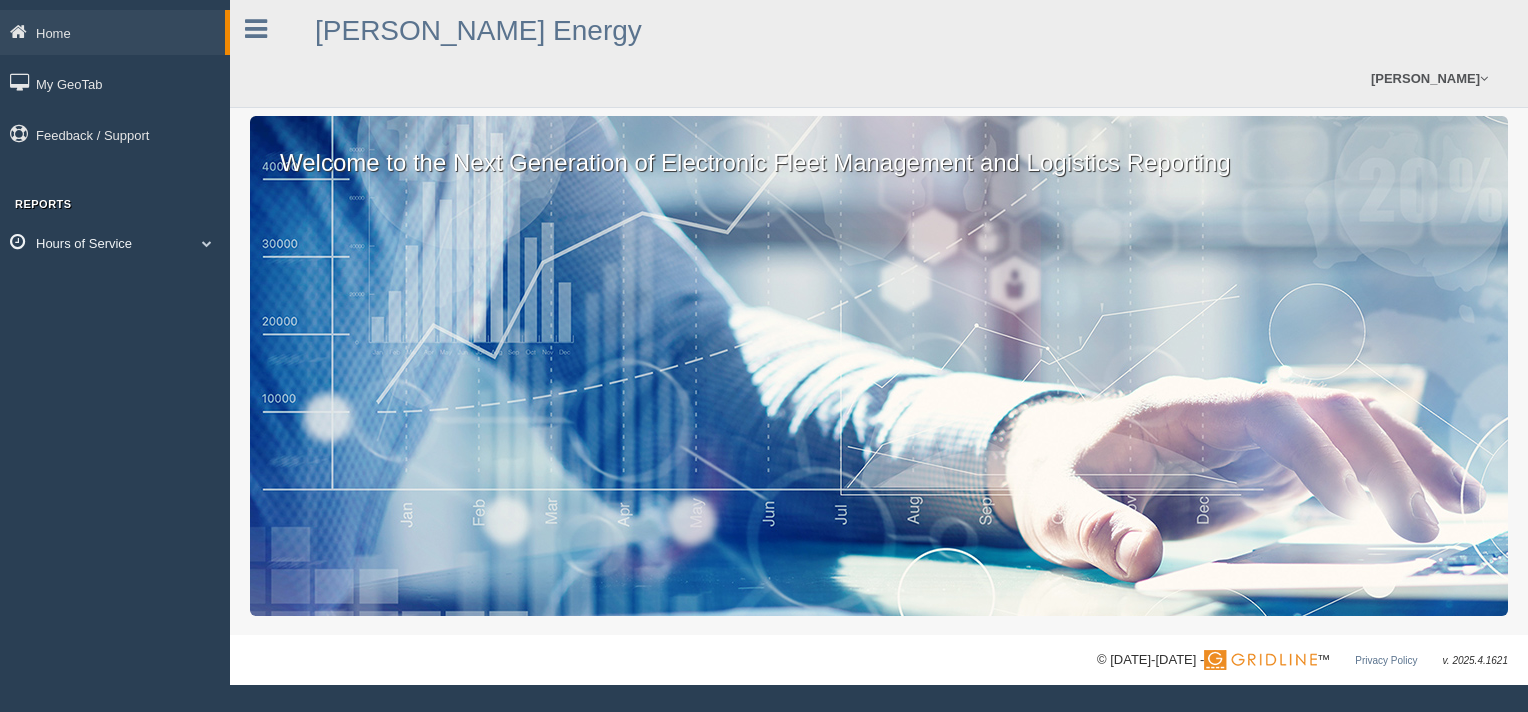 click at bounding box center (207, 243) 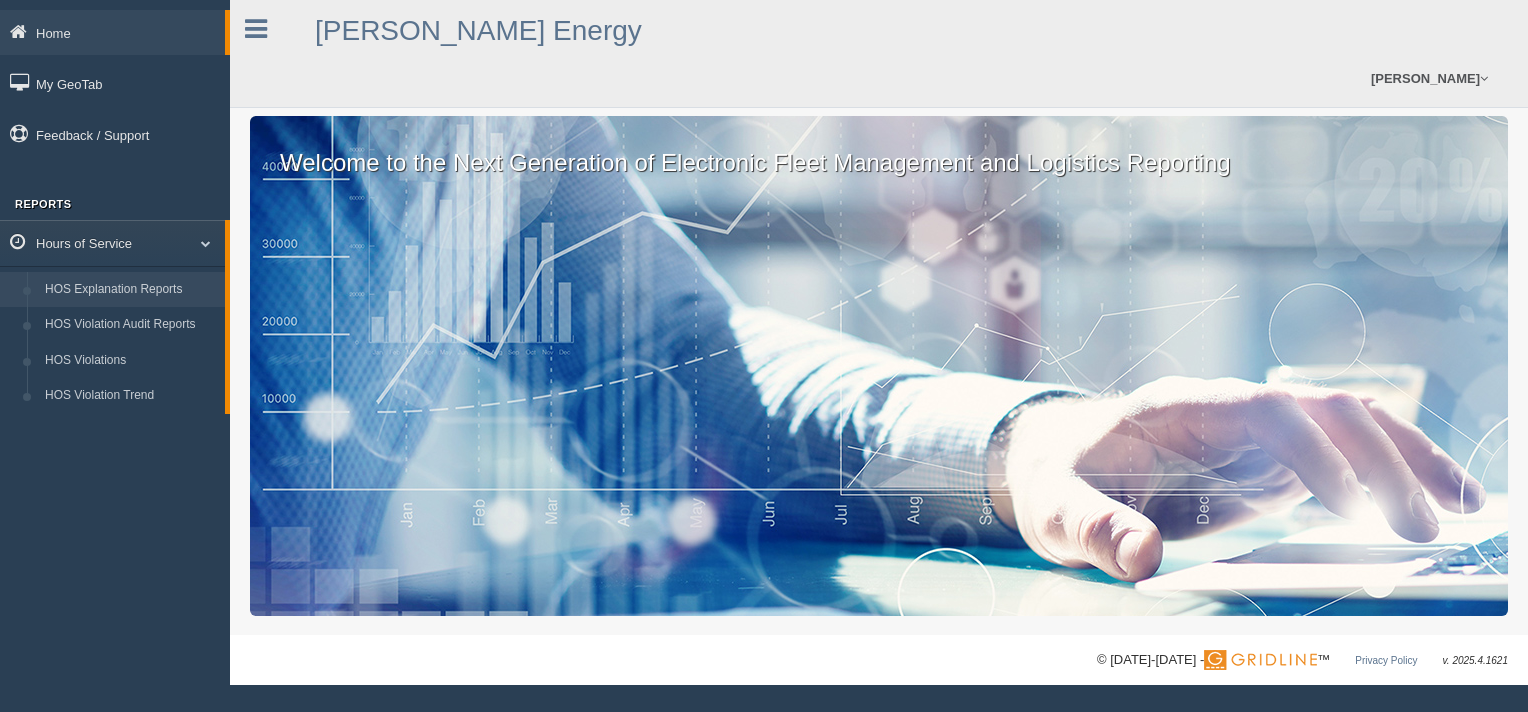 click on "HOS Explanation Reports" at bounding box center [130, 290] 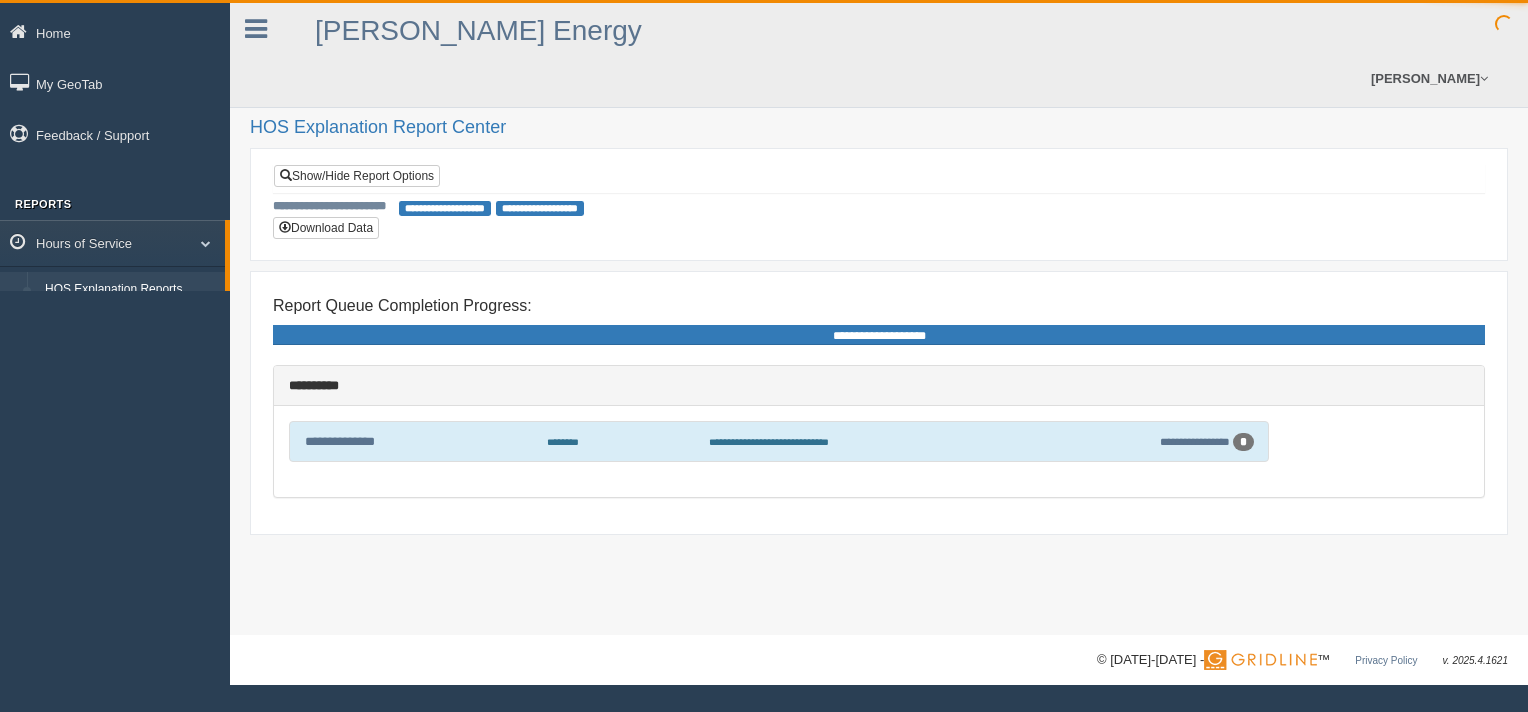 scroll, scrollTop: 0, scrollLeft: 0, axis: both 